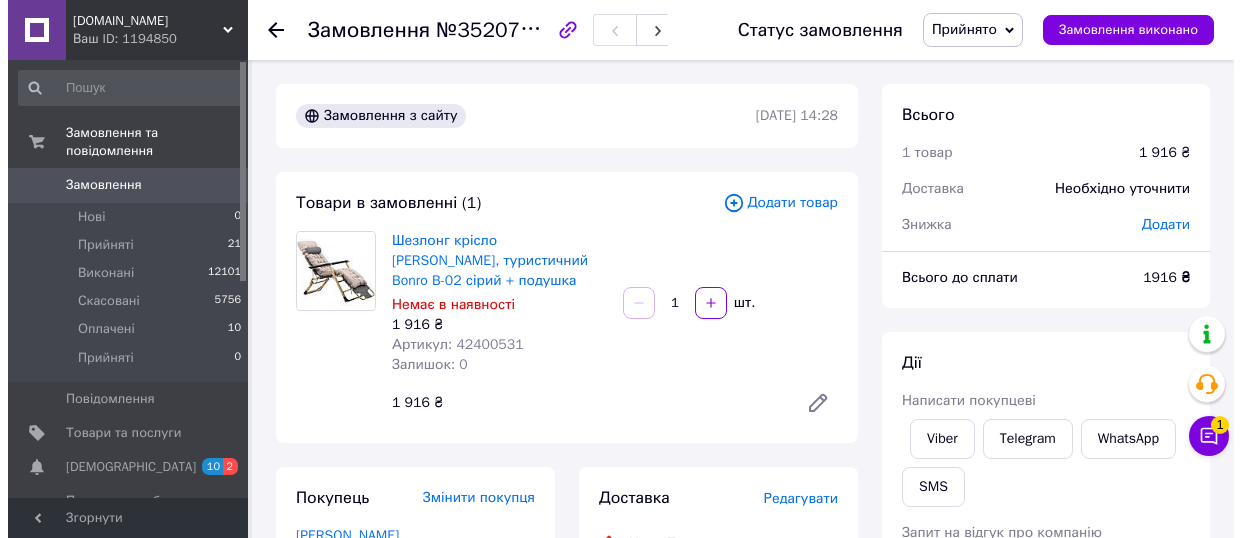 scroll, scrollTop: 0, scrollLeft: 0, axis: both 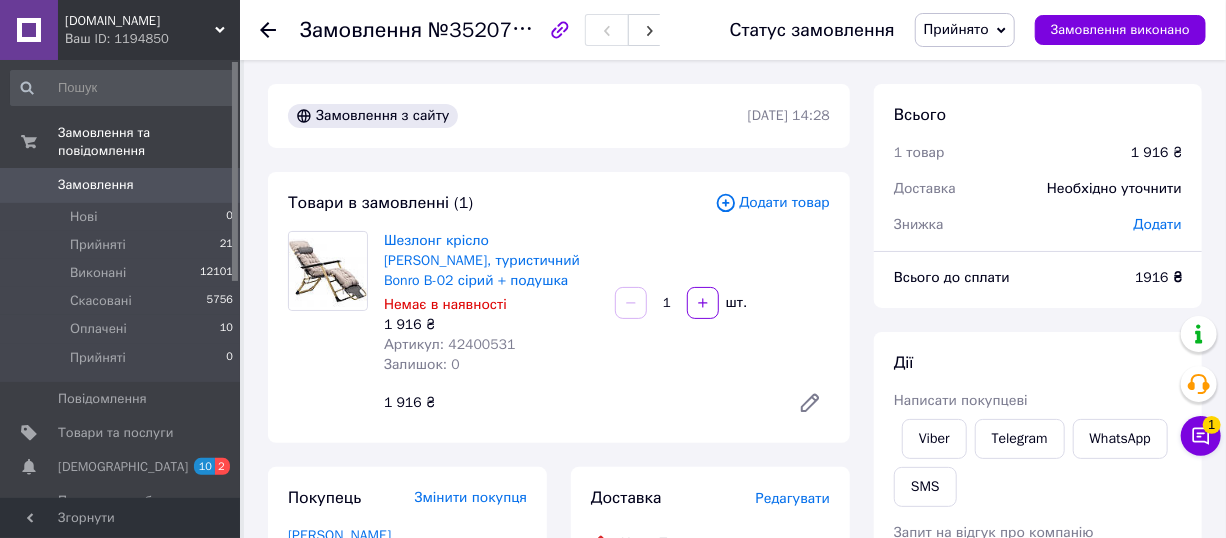 click on "0" at bounding box center (212, 185) 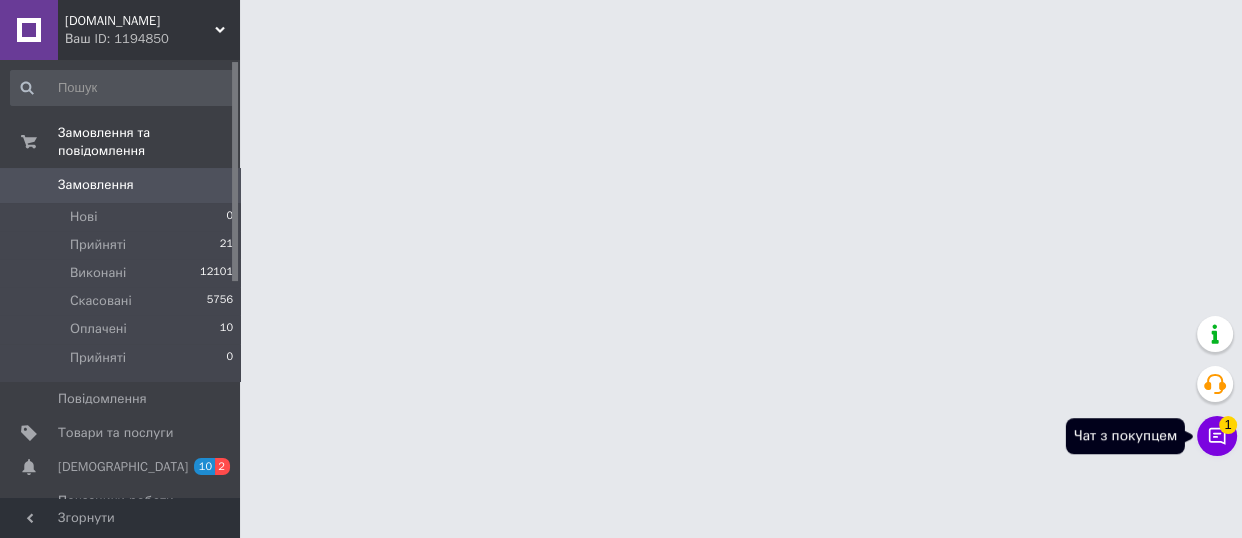 click 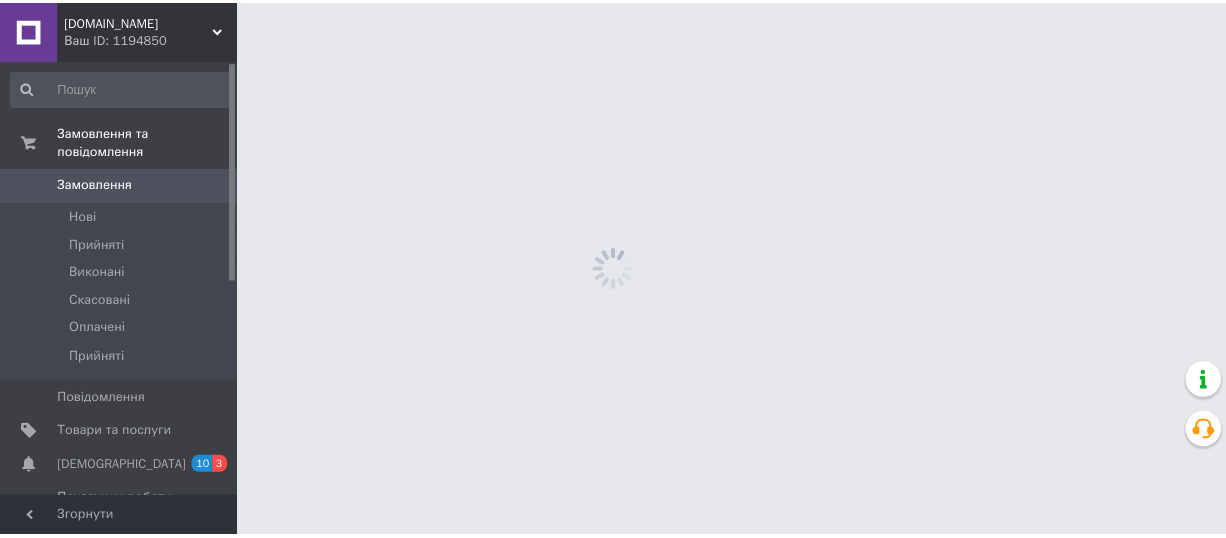 scroll, scrollTop: 0, scrollLeft: 0, axis: both 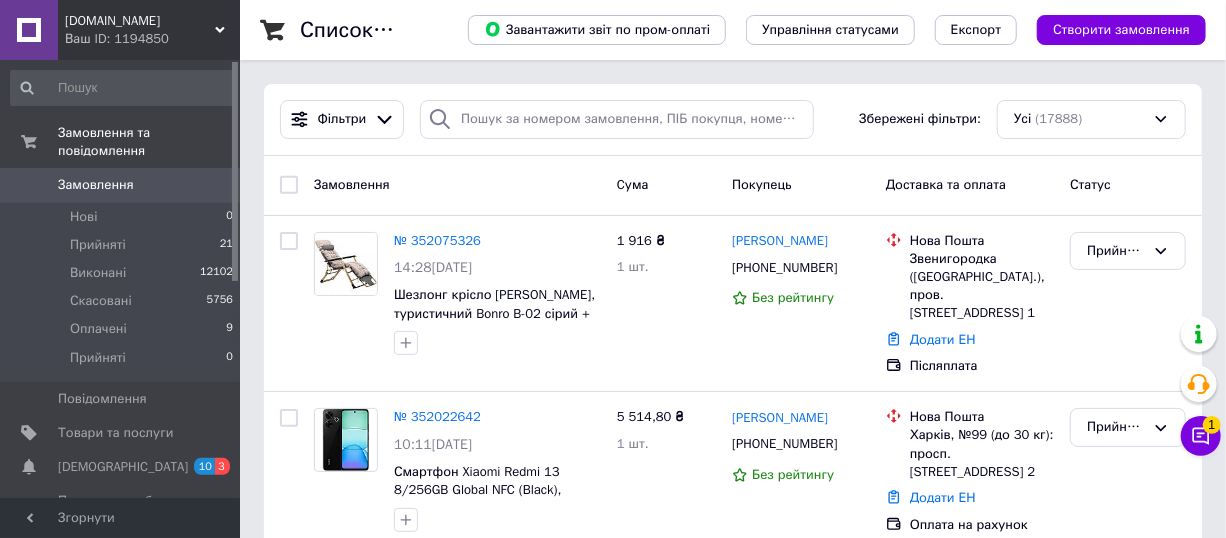 click 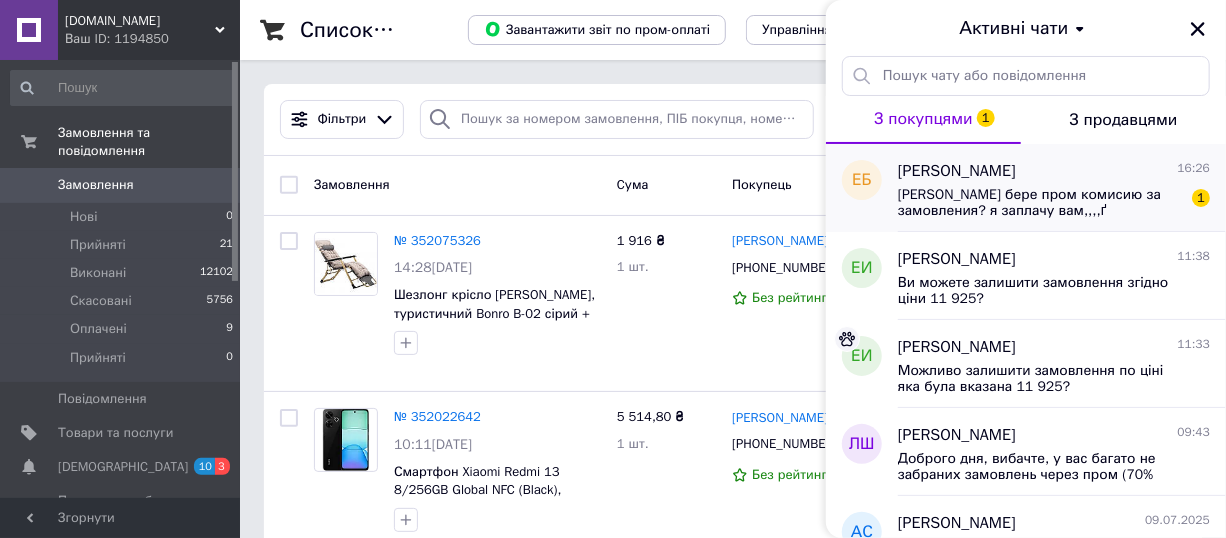click on "Елізбар Бекаурі 16:26 Скільки бере пром комисию за замовления?  я заплачу вам,,,,ґ 1" at bounding box center [1062, 188] 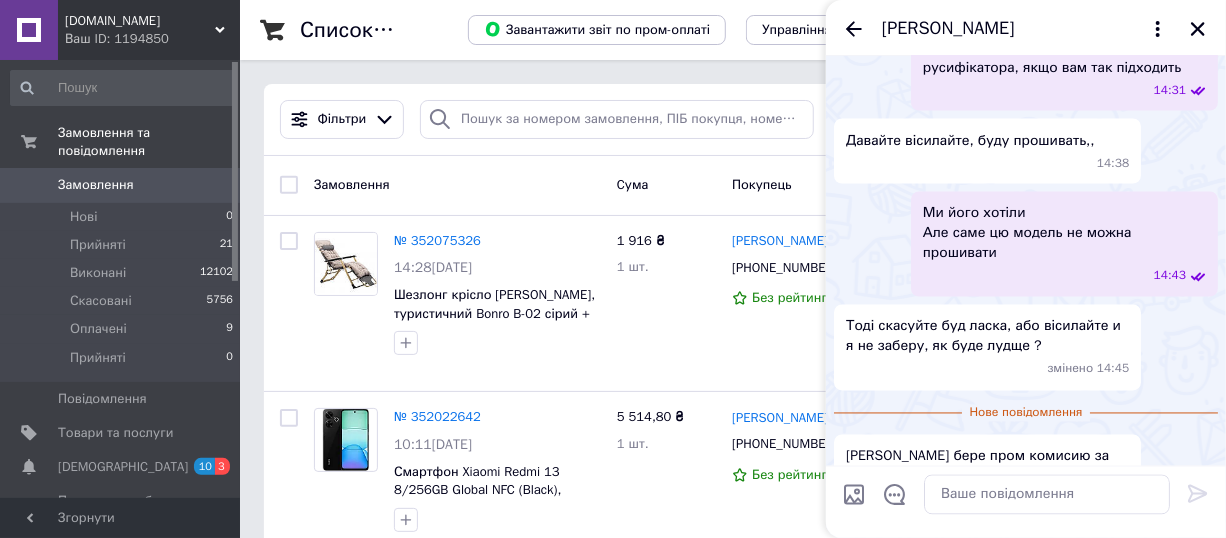 scroll, scrollTop: 1442, scrollLeft: 0, axis: vertical 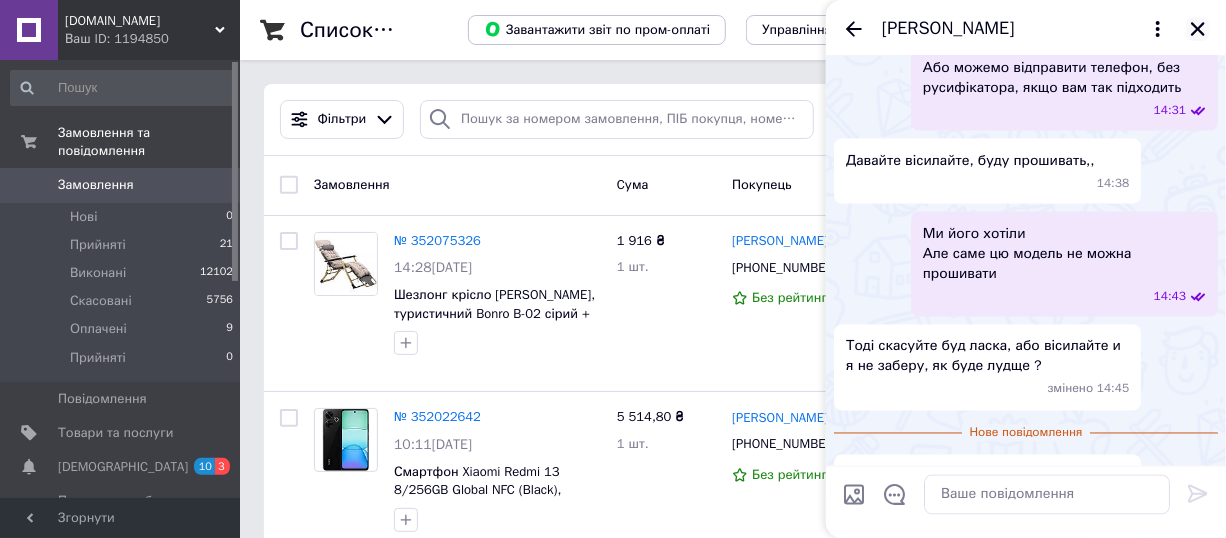 click 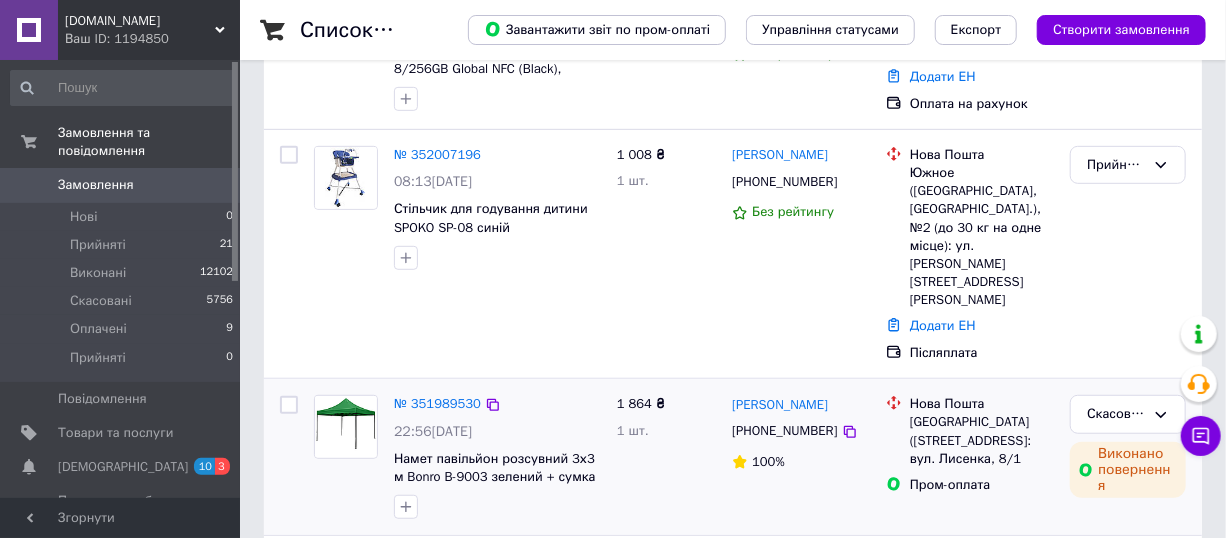 scroll, scrollTop: 636, scrollLeft: 0, axis: vertical 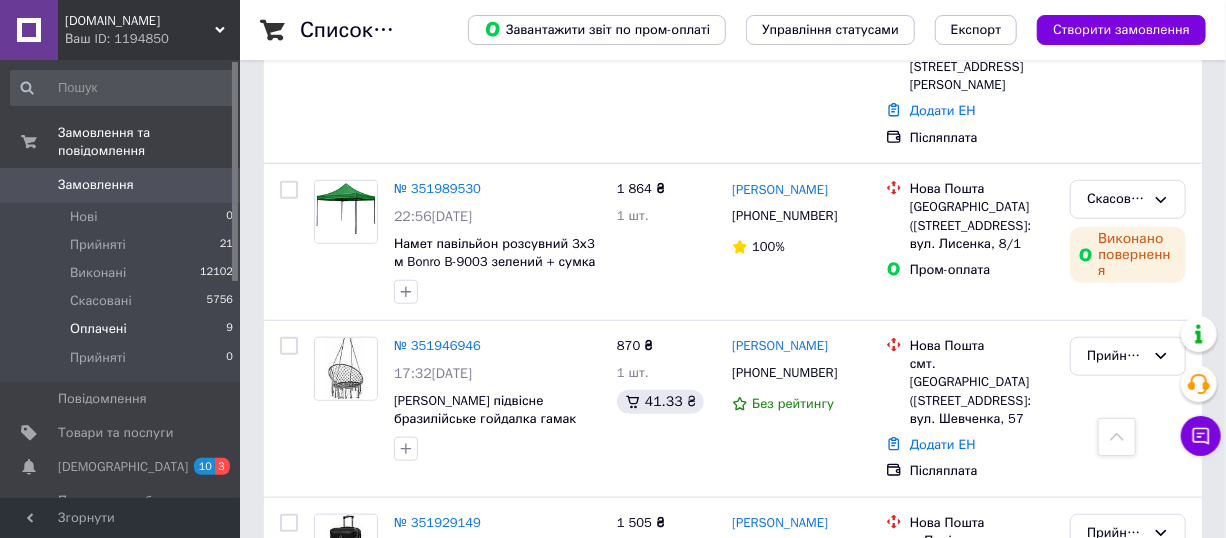 click on "Оплачені 9" at bounding box center (122, 329) 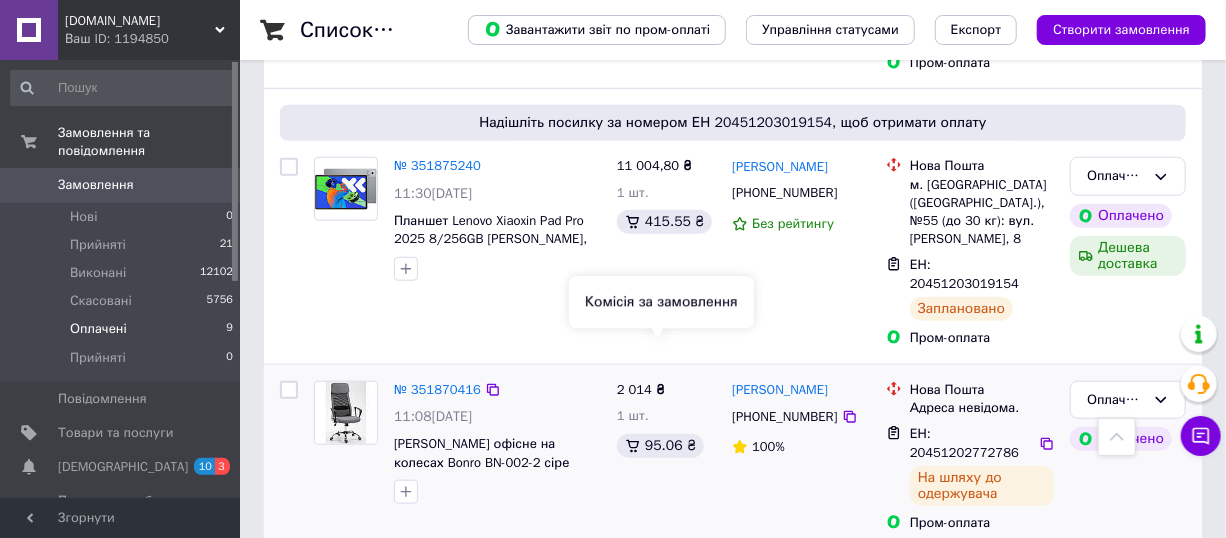 scroll, scrollTop: 636, scrollLeft: 0, axis: vertical 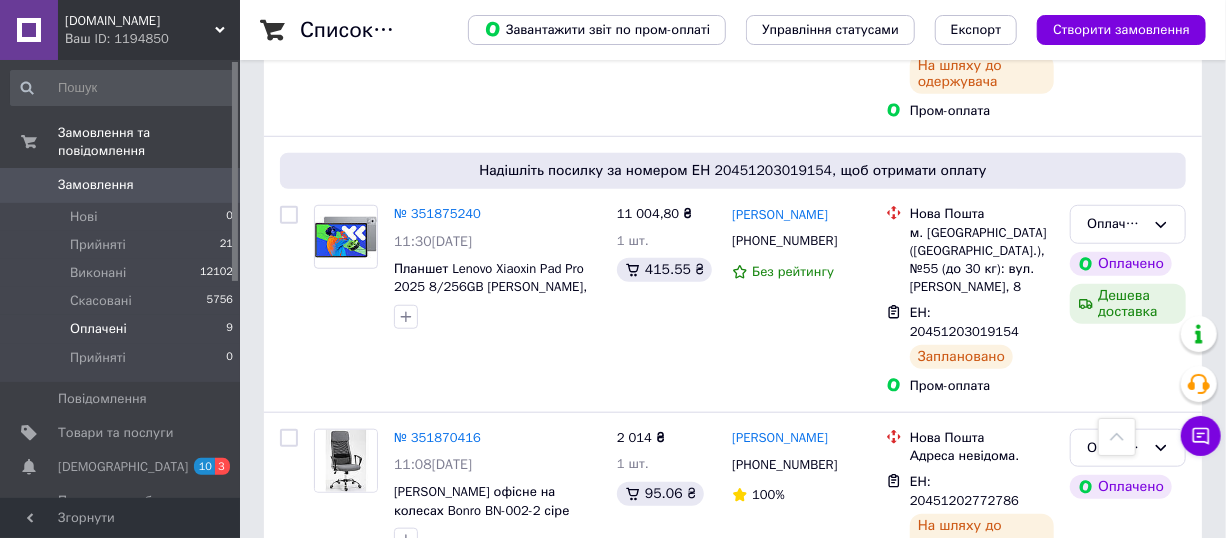 drag, startPoint x: 146, startPoint y: 163, endPoint x: 171, endPoint y: 155, distance: 26.24881 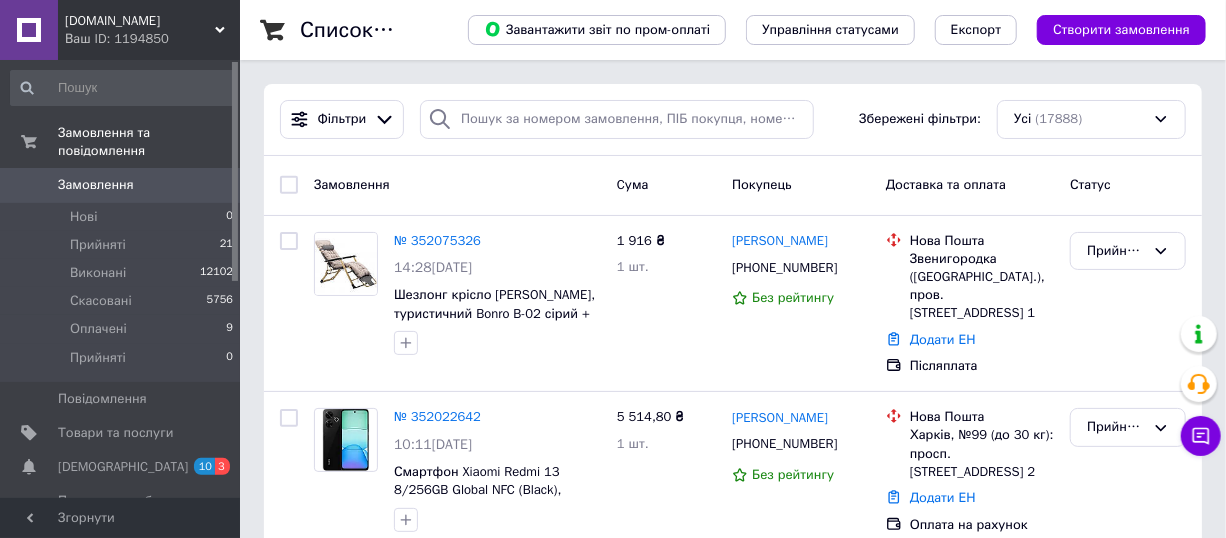click on "Замовлення" at bounding box center (121, 185) 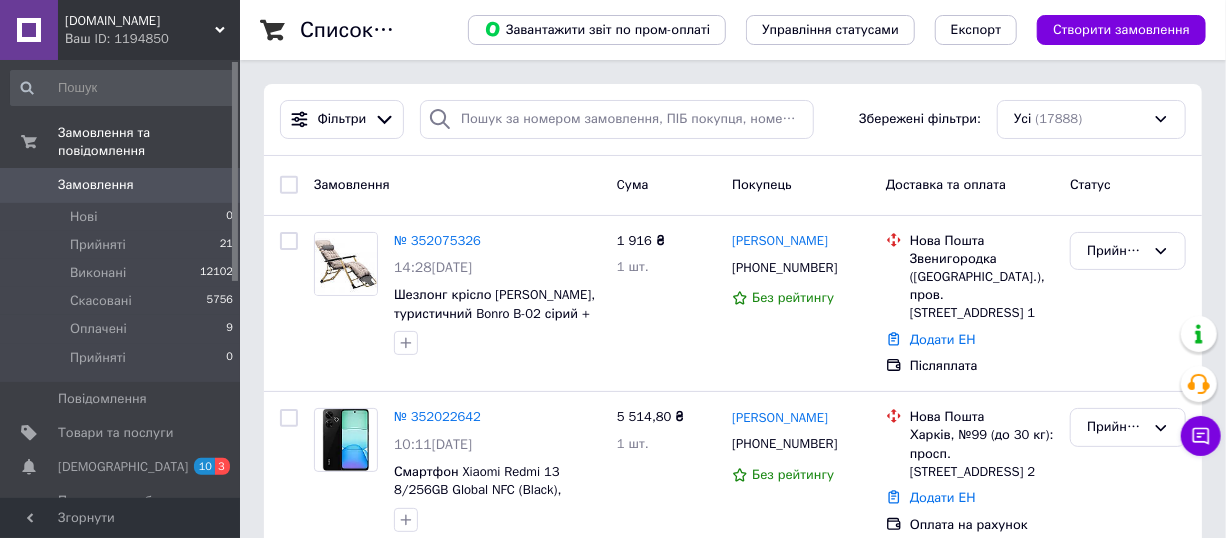 click on "Замовлення" at bounding box center (121, 185) 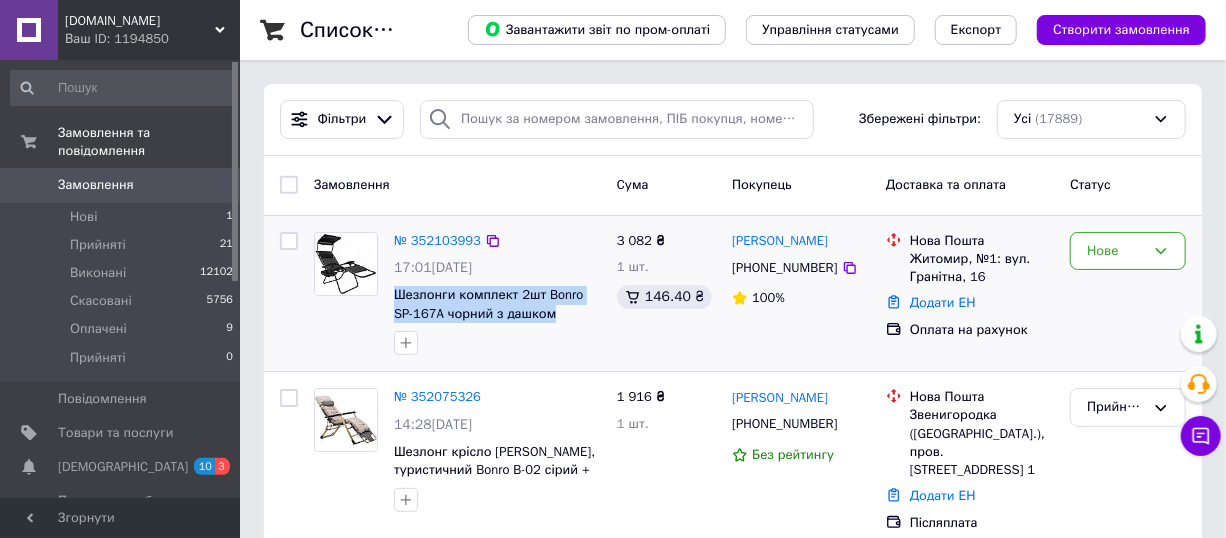 drag, startPoint x: 390, startPoint y: 290, endPoint x: 563, endPoint y: 313, distance: 174.5222 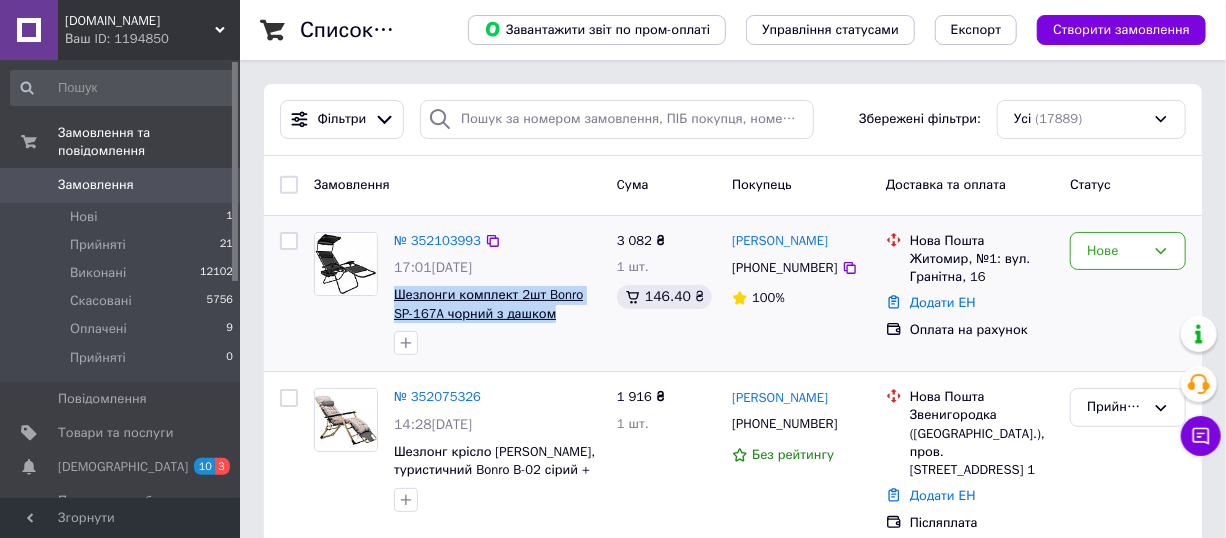 copy on "Шезлонги комплект 2шт Bonro SP-167A чорний з дашком" 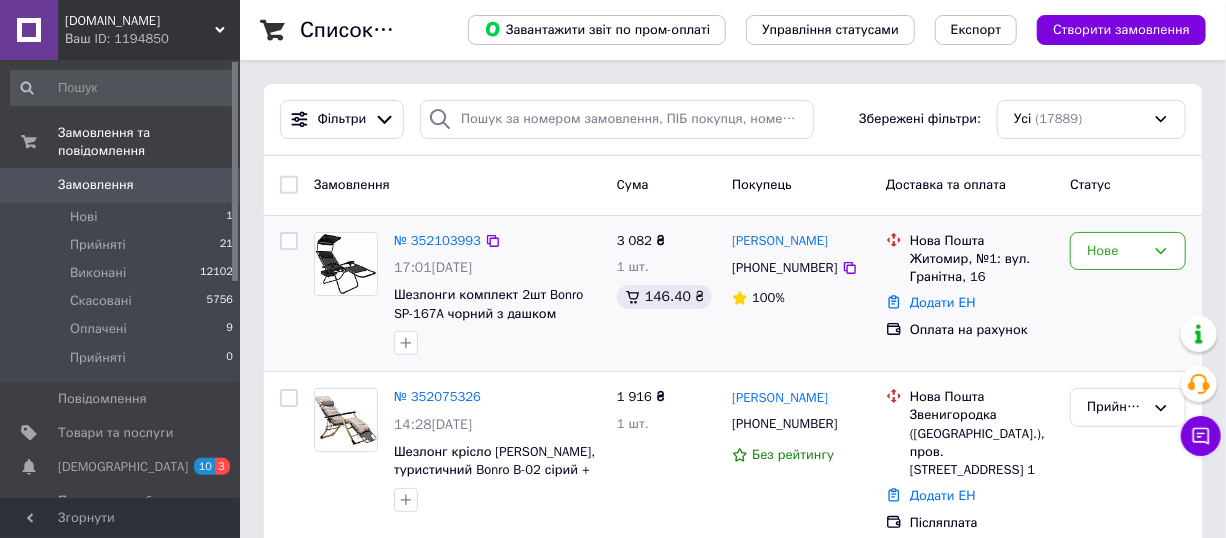 click at bounding box center (497, 343) 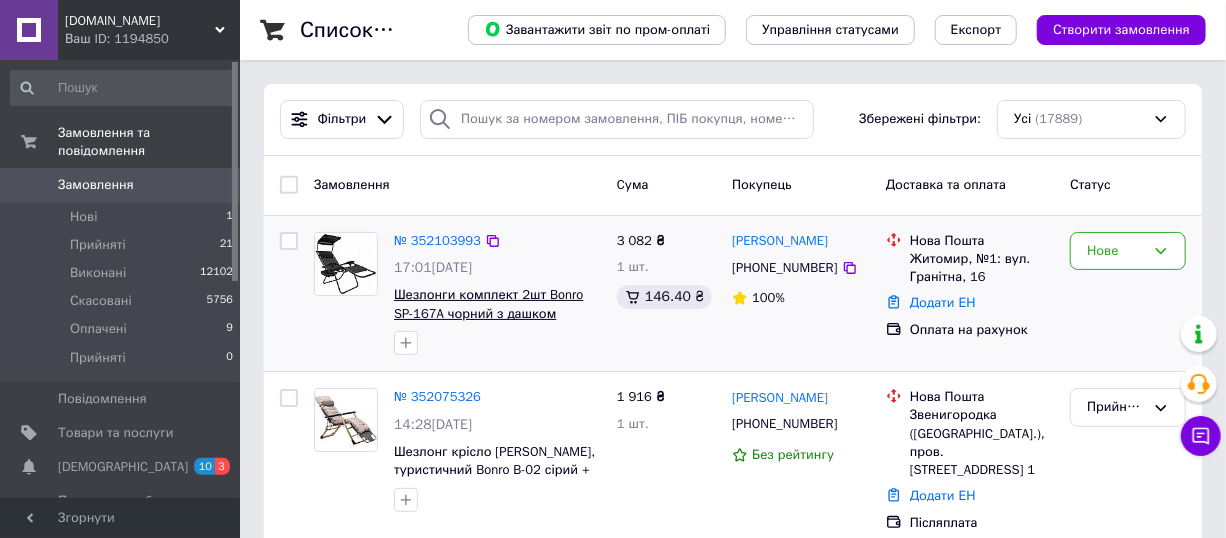 click on "Шезлонги комплект 2шт Bonro SP-167A чорний з дашком" at bounding box center [488, 304] 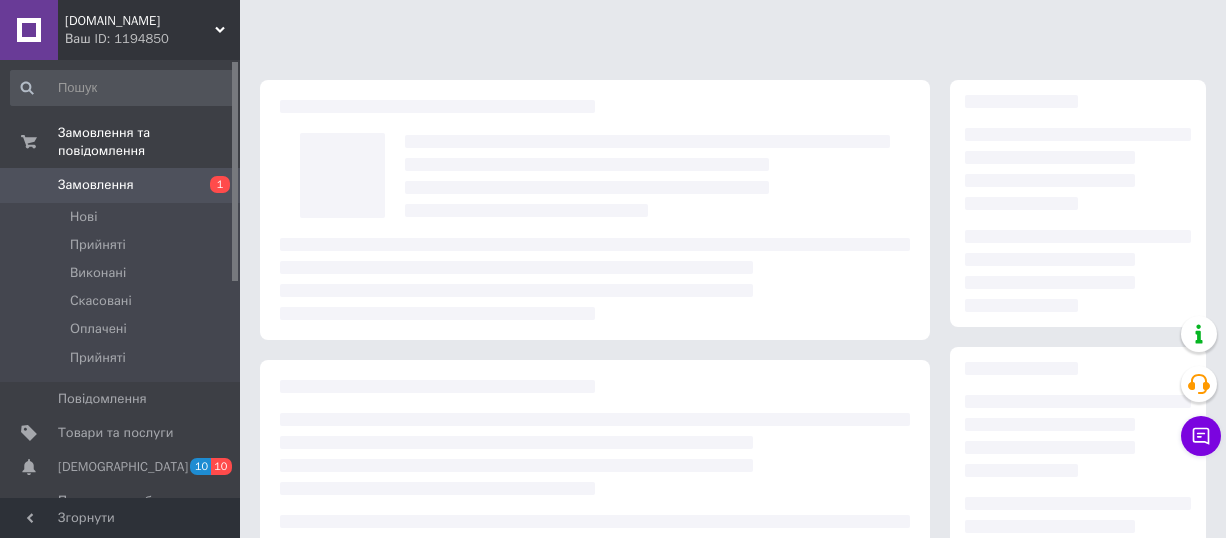 scroll, scrollTop: 0, scrollLeft: 0, axis: both 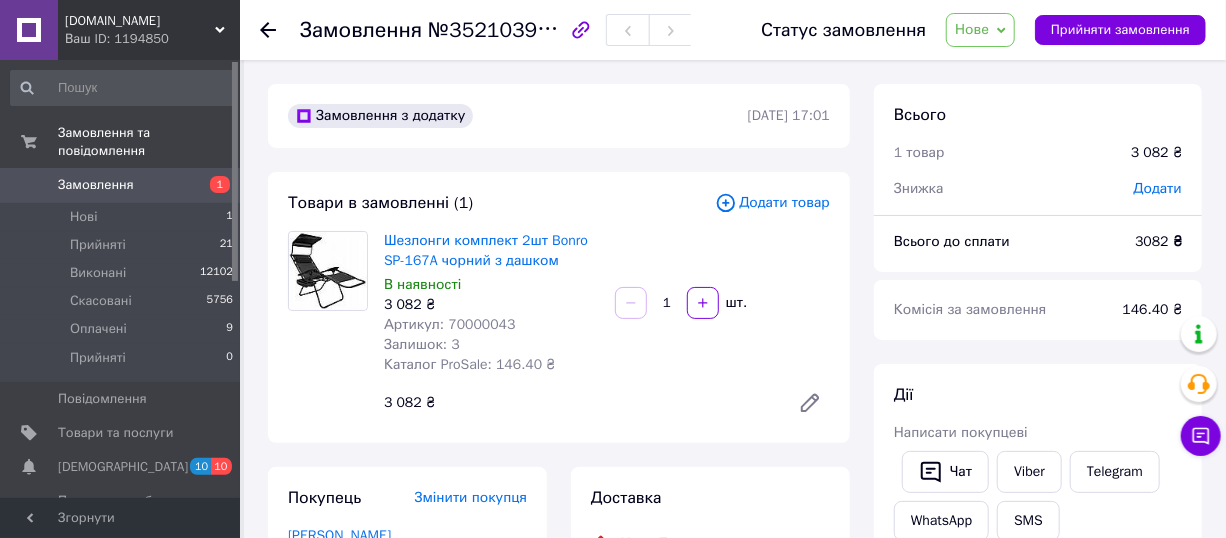click on "Артикул: 70000043" at bounding box center [450, 324] 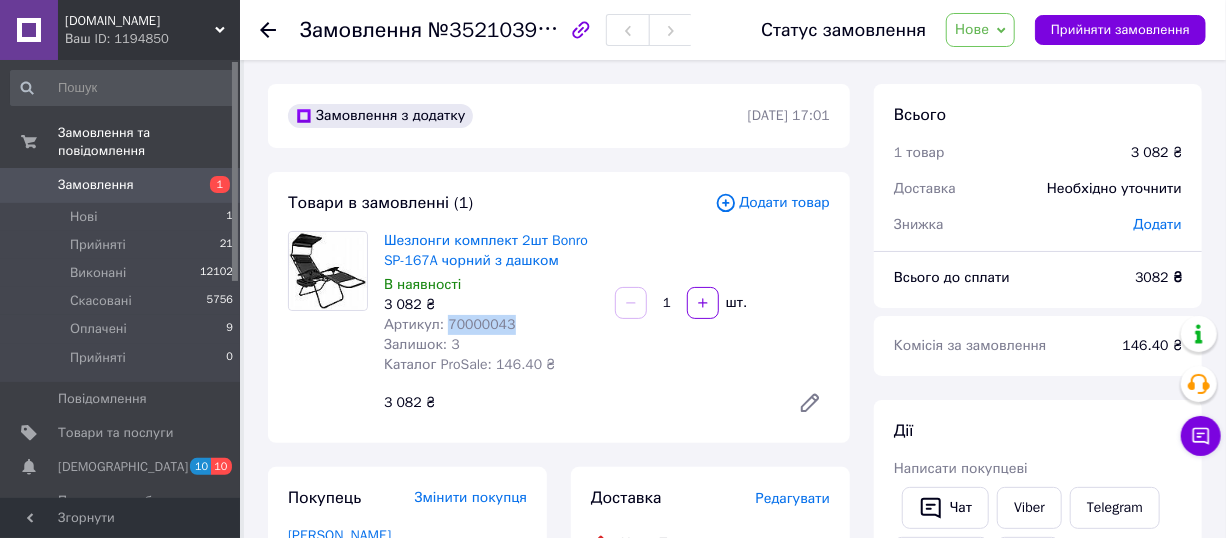 copy on "70000043" 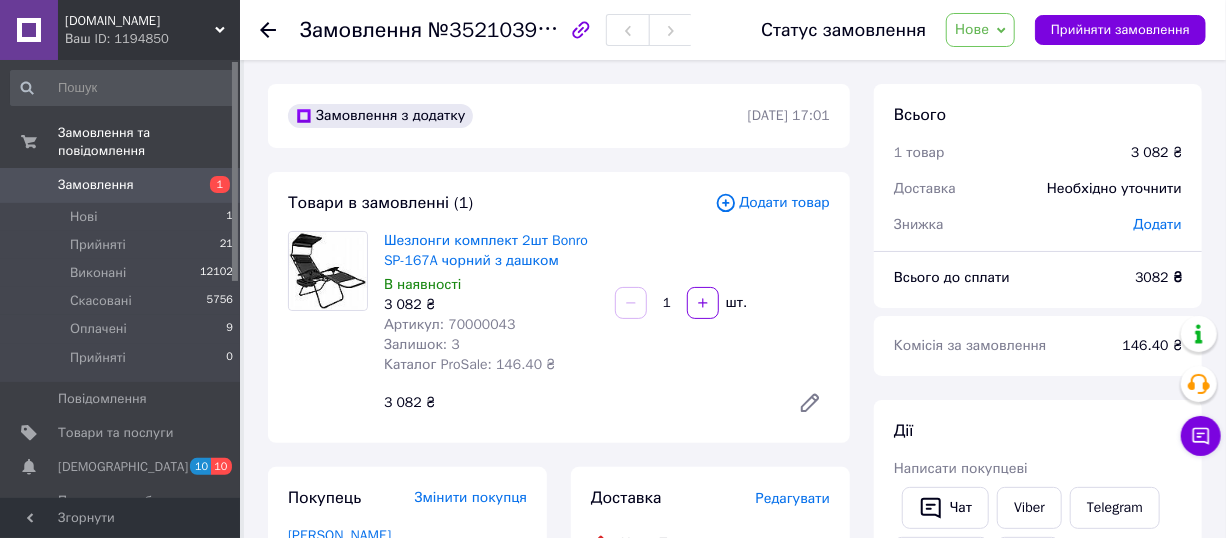 click on "Шезлонги комплект 2шт Bonro SP-167A чорний з дашком В наявності 3 082 ₴ Артикул: 70000043 Залишок: 3 Каталог ProSale: 146.40 ₴  1   шт. 3 082 ₴" at bounding box center (607, 327) 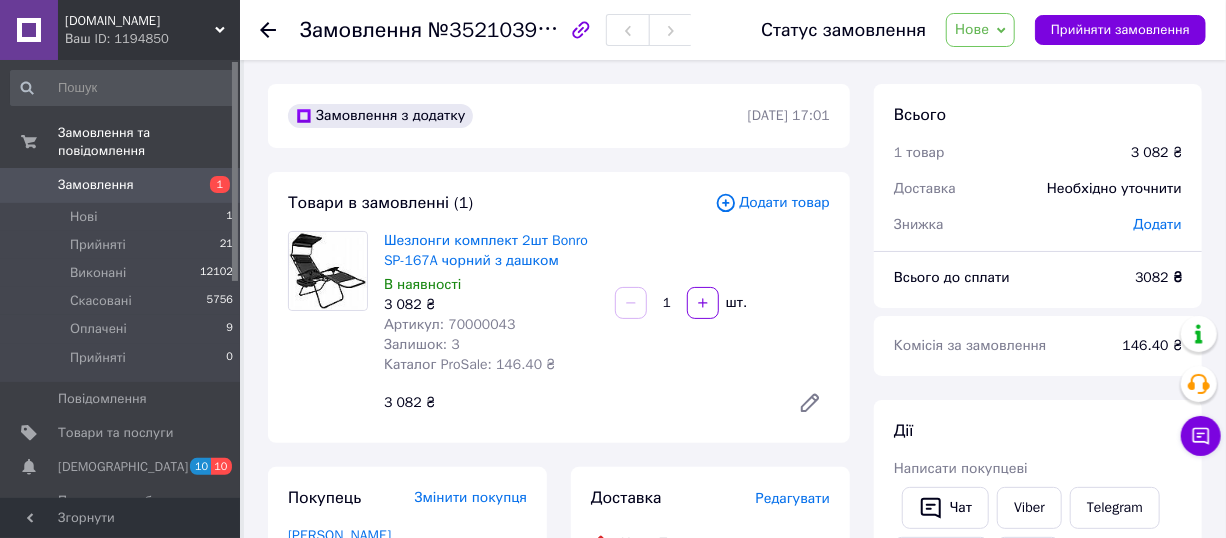 click on "Замовлення з додатку 10.07.2025 | 17:01 Товари в замовленні (1) Додати товар Шезлонги комплект 2шт Bonro SP-167A чорний з дашком В наявності 3 082 ₴ Артикул: 70000043 Залишок: 3 Каталог ProSale: 146.40 ₴  1   шт. 3 082 ₴ Покупець Змінити покупця Метельська Оксана 1 замовлення у вас на 3 082 ₴ 100%   успішних покупок Додати відгук Додати +380979663265 Оплата Оплата на рахунок Доставка Редагувати Нова Пошта (платна) Отримувач Метельська Оксана Телефон отримувача +380979663265 Адреса Житомир, №1: вул. Гранітна, 16 Дата відправки 10.07.2025 Платник Отримувач Оціночна вартість 3 082 ₴ Передати номер або Платник 3082" at bounding box center (559, 757) 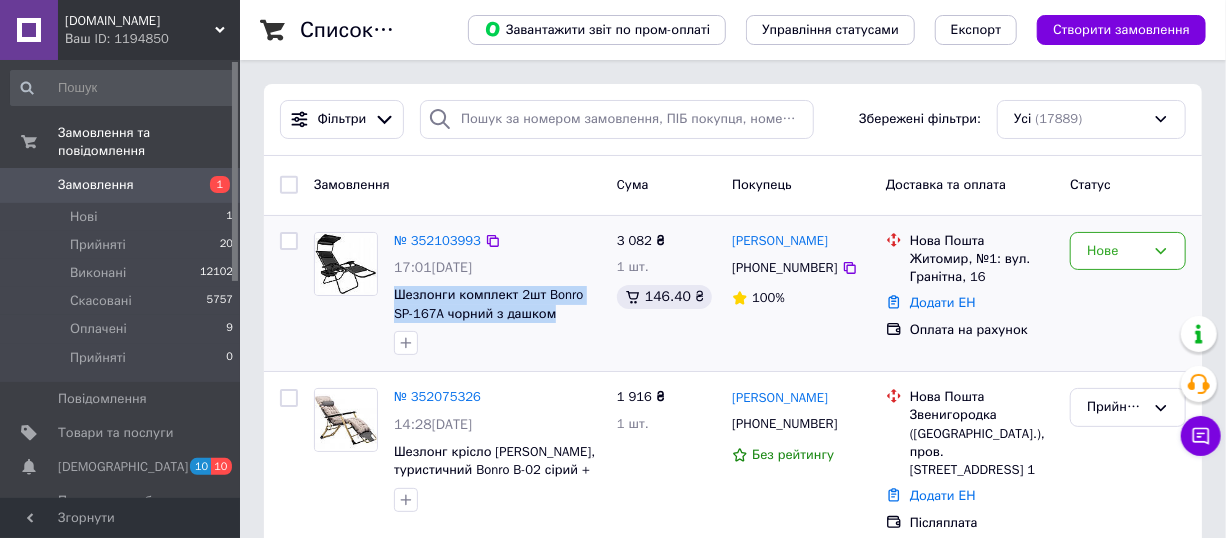 drag, startPoint x: 390, startPoint y: 287, endPoint x: 541, endPoint y: 320, distance: 154.5639 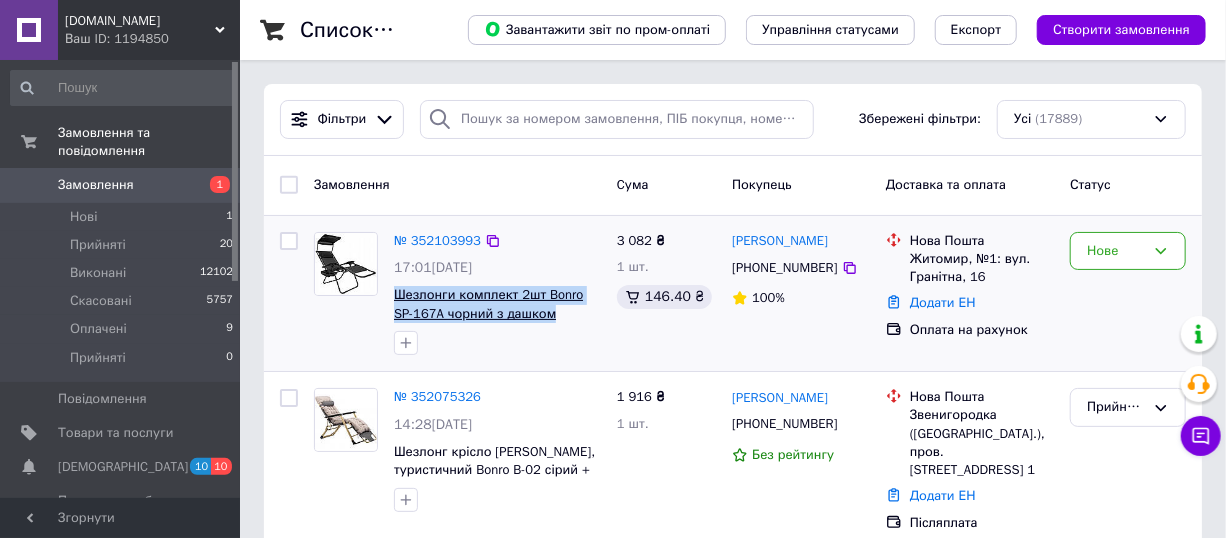 copy on "Шезлонги комплект 2шт Bonro SP-167A чорний з дашком" 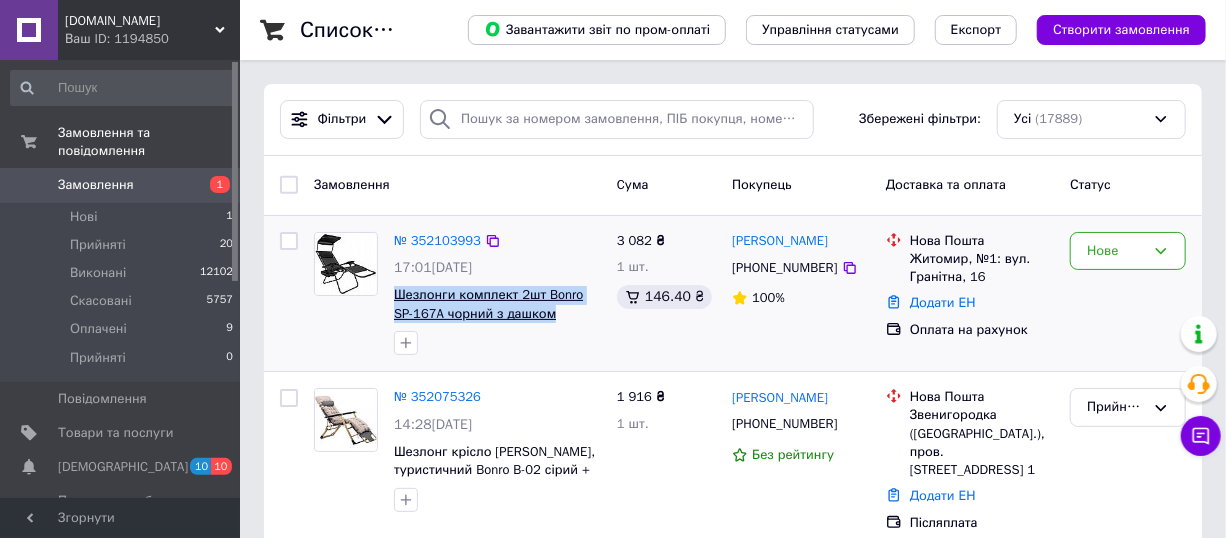 copy on "Шезлонги комплект 2шт Bonro SP-167A чорний з дашком" 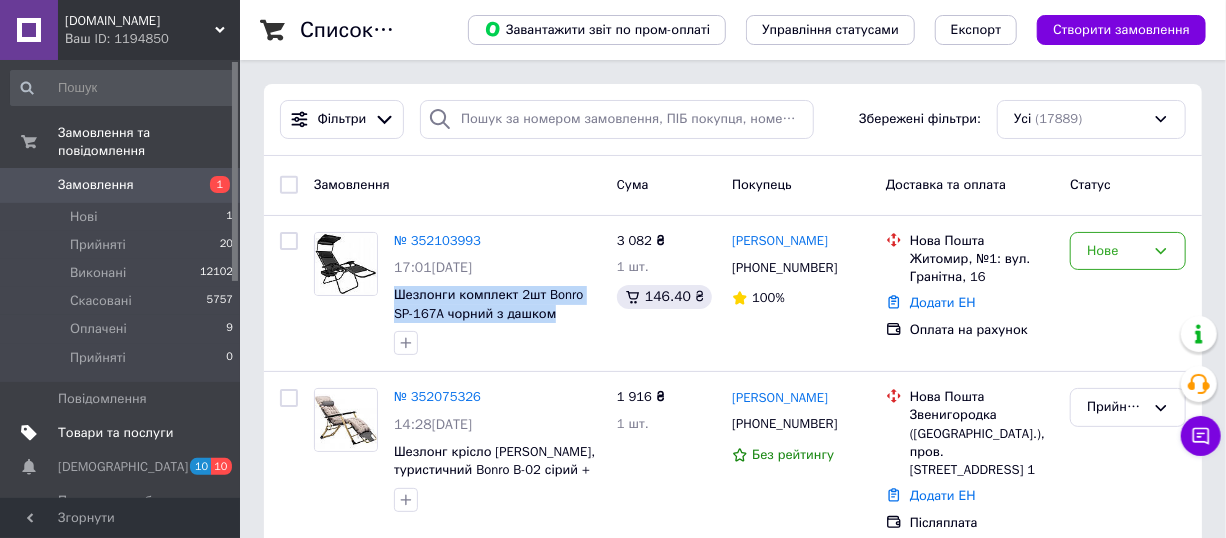 click on "Товари та послуги" at bounding box center [115, 433] 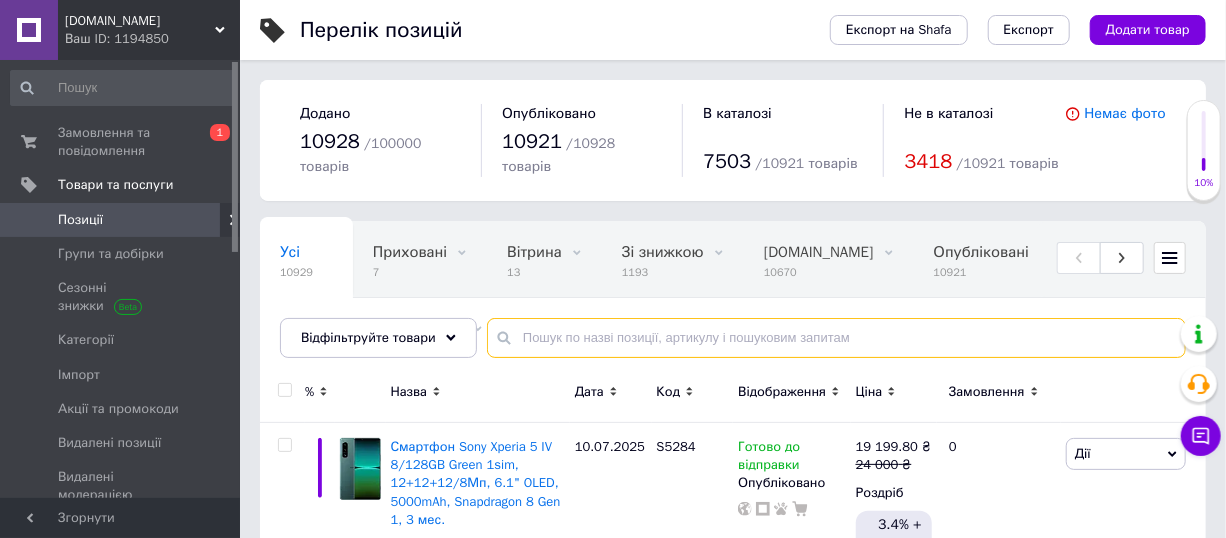 click at bounding box center (836, 338) 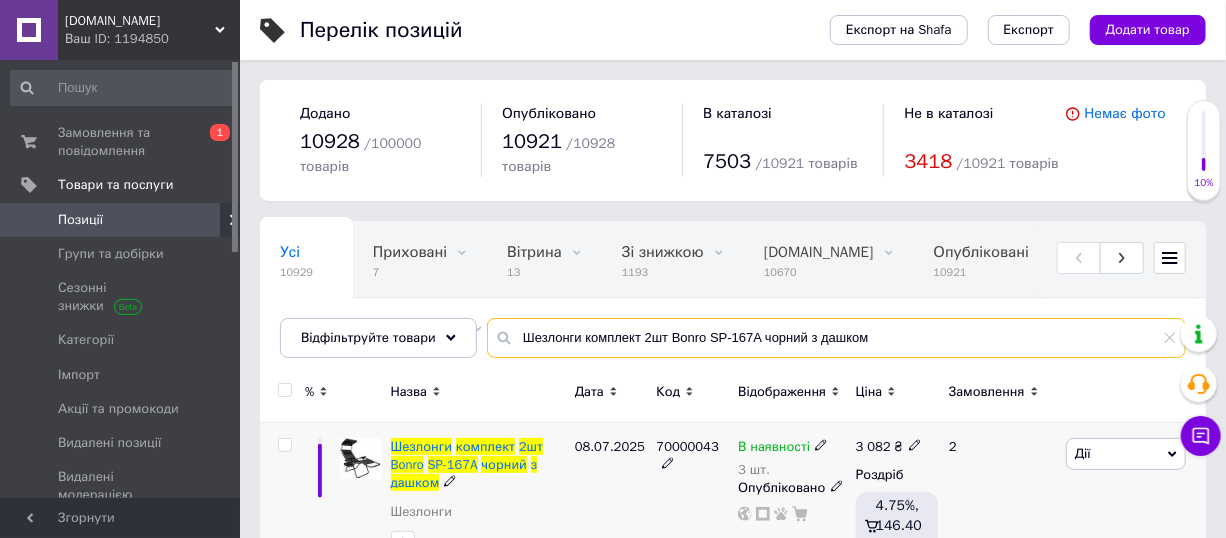 type on "Шезлонги комплект 2шт Bonro SP-167A чорний з дашком" 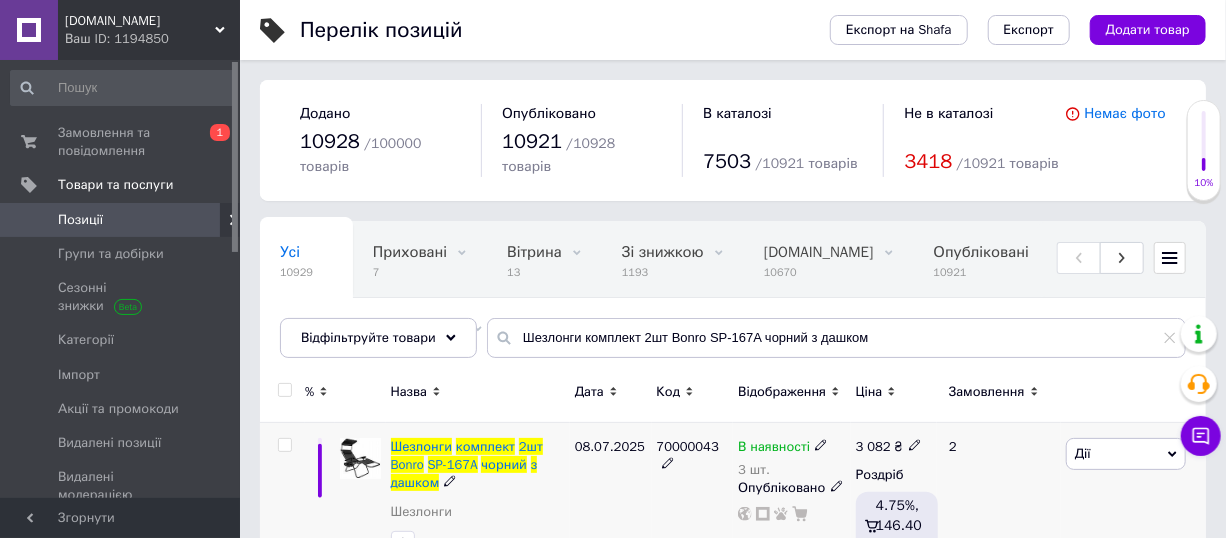 click 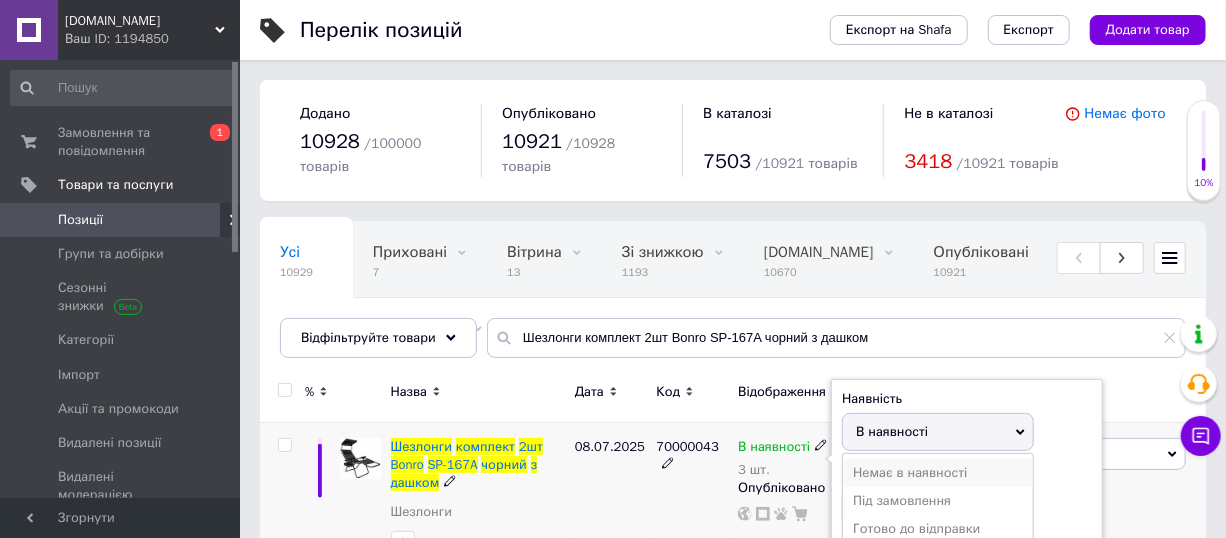 click on "Немає в наявності" at bounding box center (938, 473) 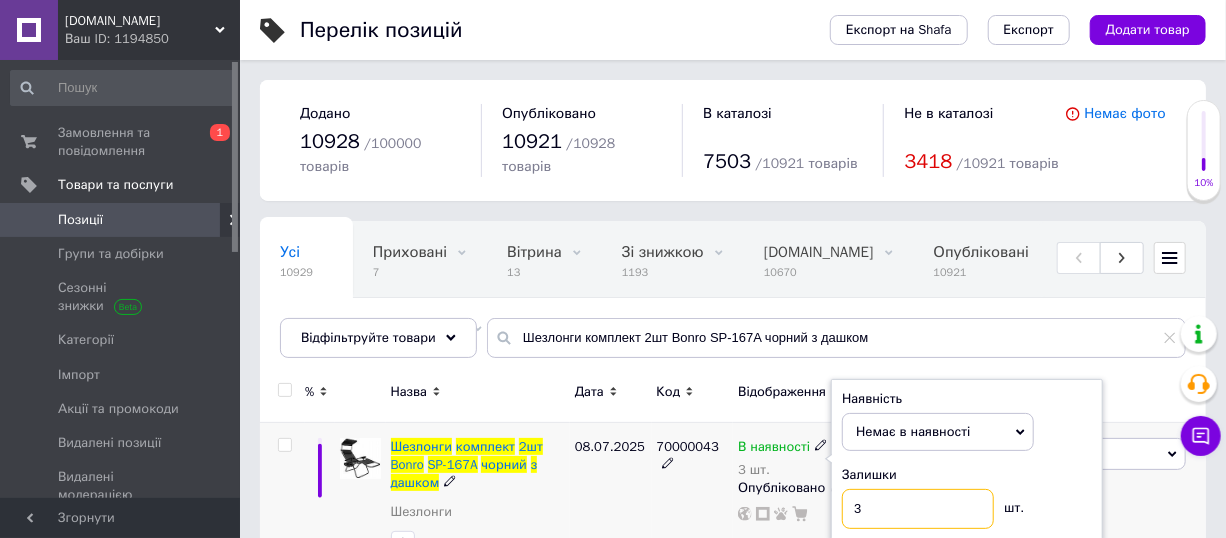 click on "3" at bounding box center [918, 509] 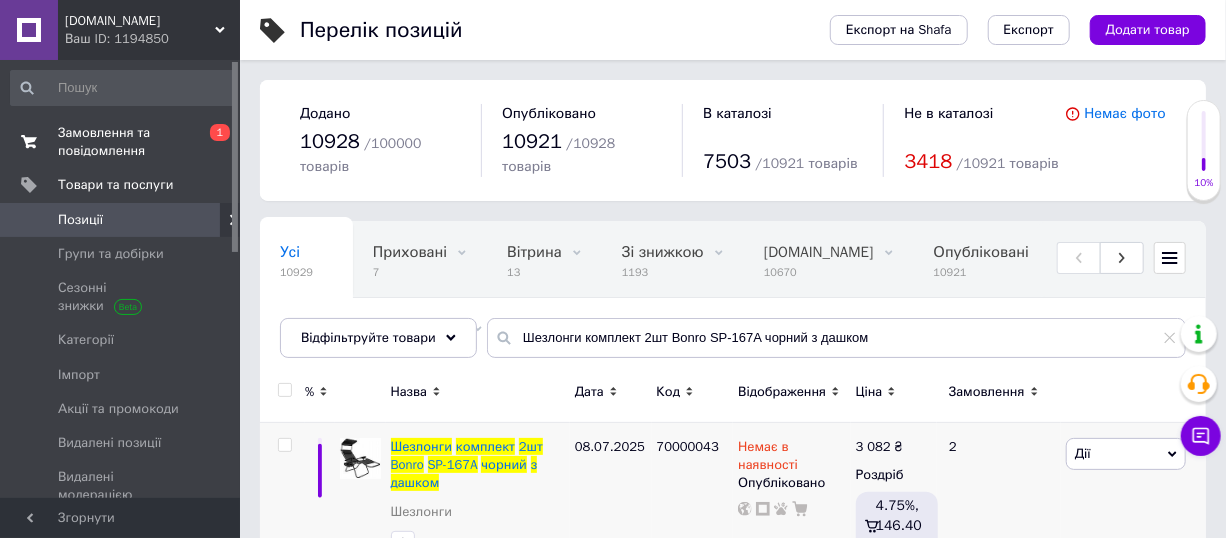 click on "Замовлення та повідомлення" at bounding box center (121, 142) 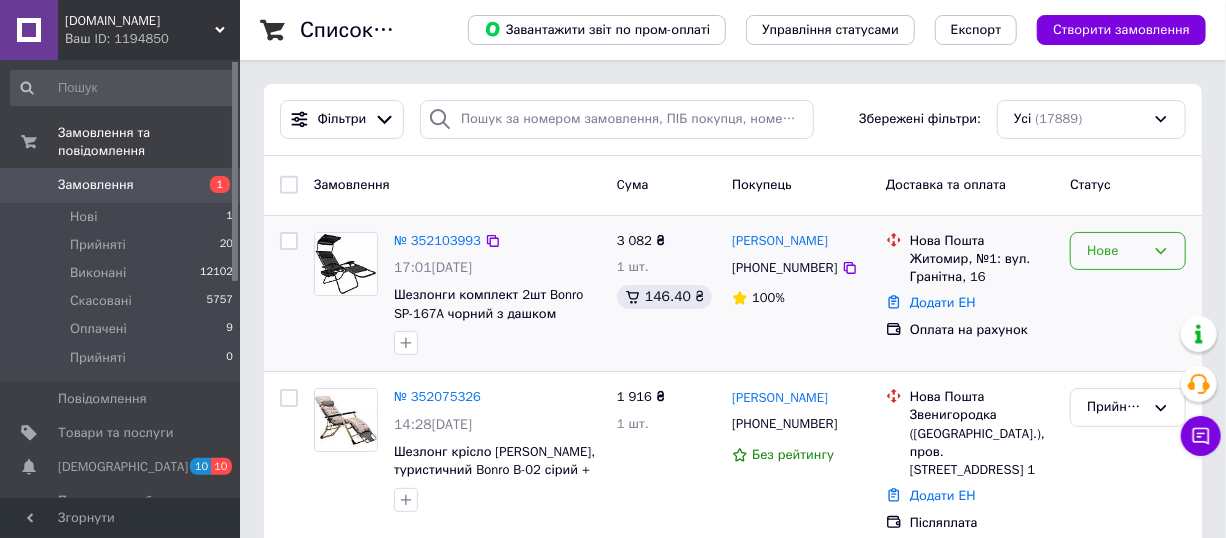 click 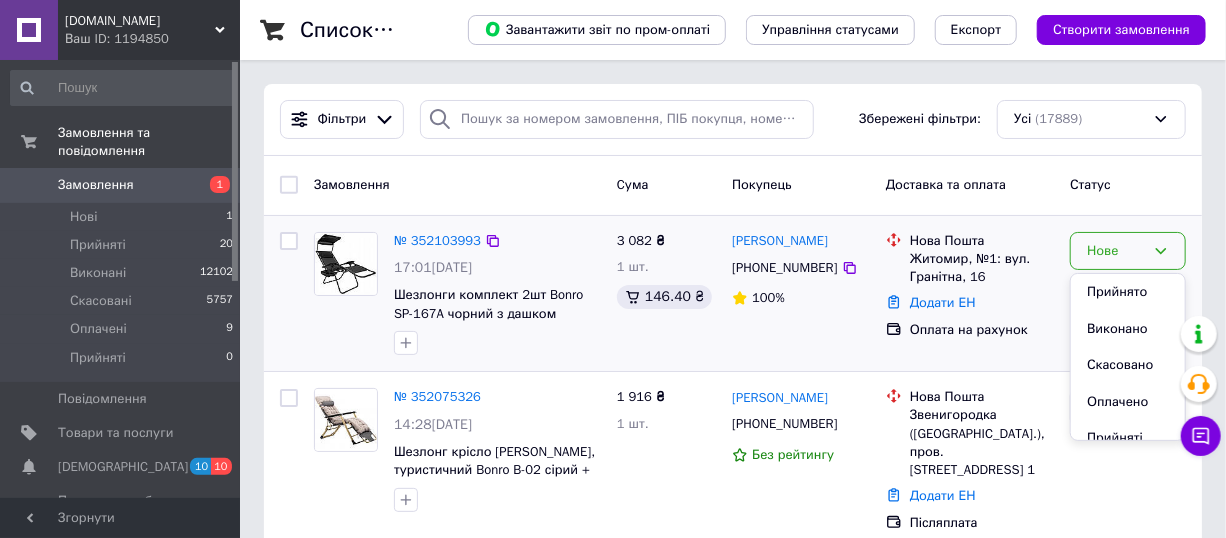 drag, startPoint x: 1128, startPoint y: 287, endPoint x: 984, endPoint y: 310, distance: 145.82524 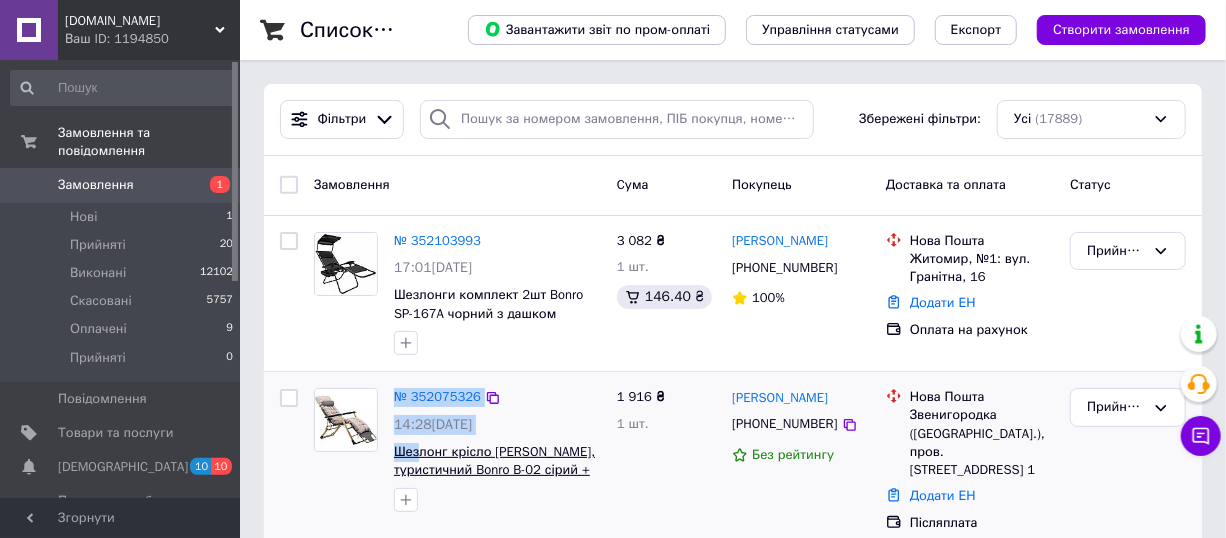 drag, startPoint x: 384, startPoint y: 449, endPoint x: 419, endPoint y: 457, distance: 35.902645 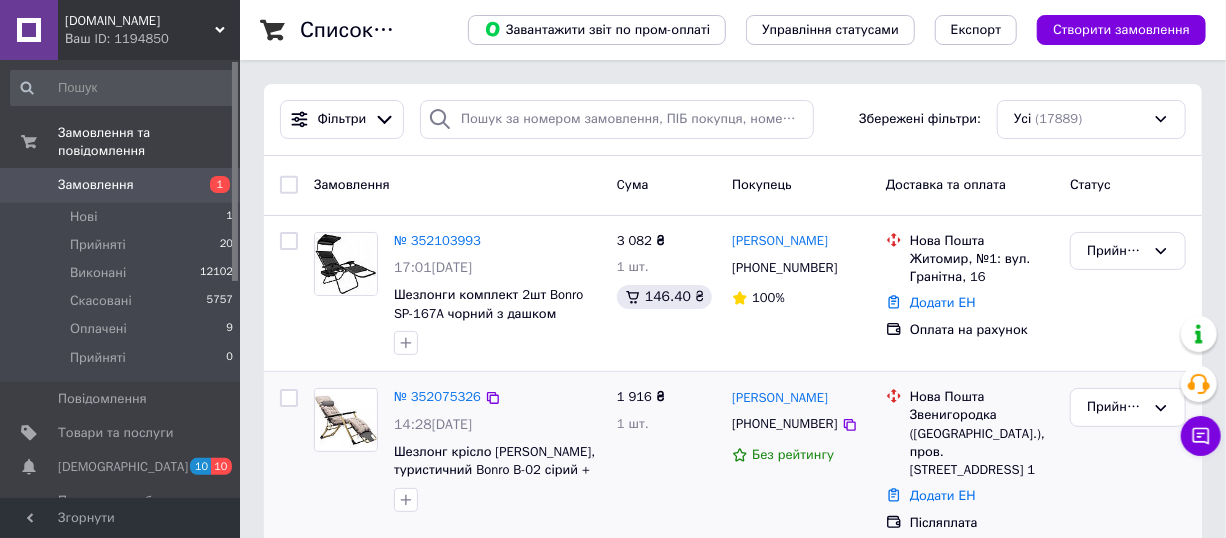 click at bounding box center [497, 500] 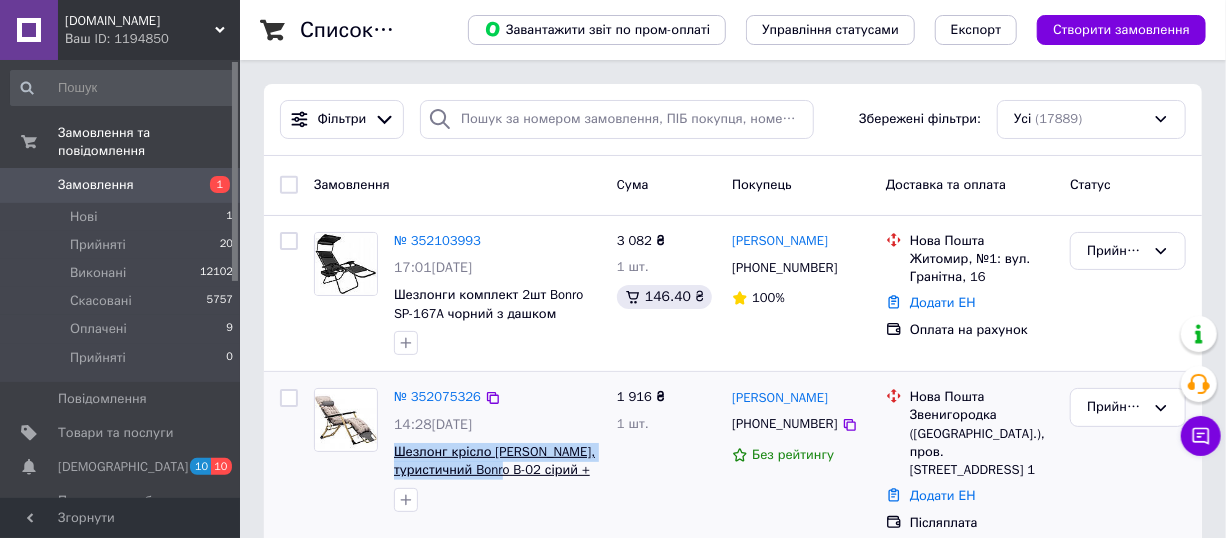 drag, startPoint x: 387, startPoint y: 450, endPoint x: 538, endPoint y: 469, distance: 152.19067 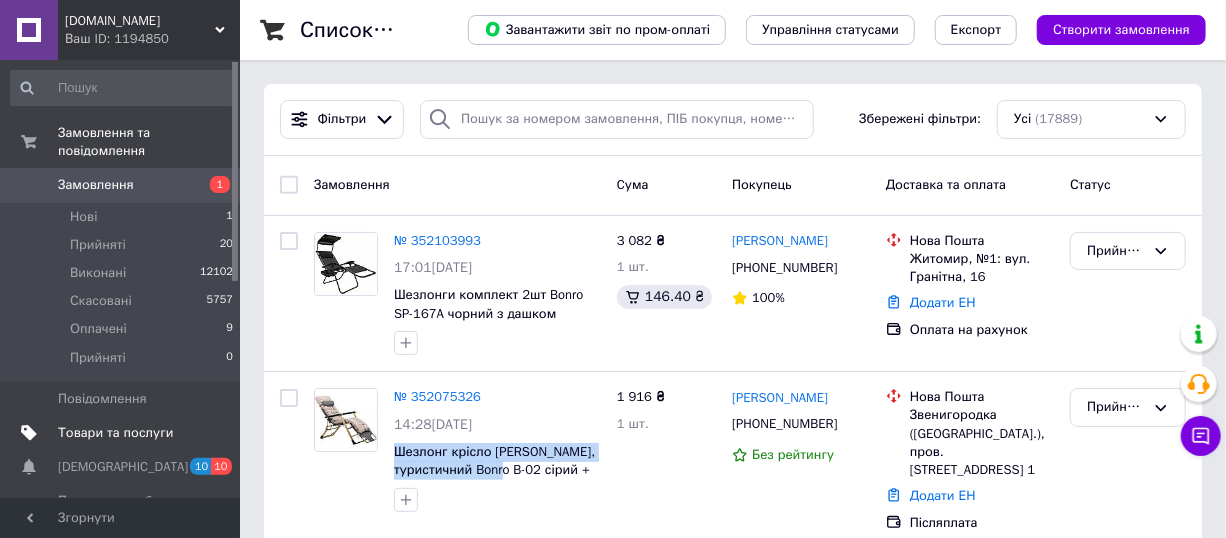 click on "Товари та послуги" at bounding box center [115, 433] 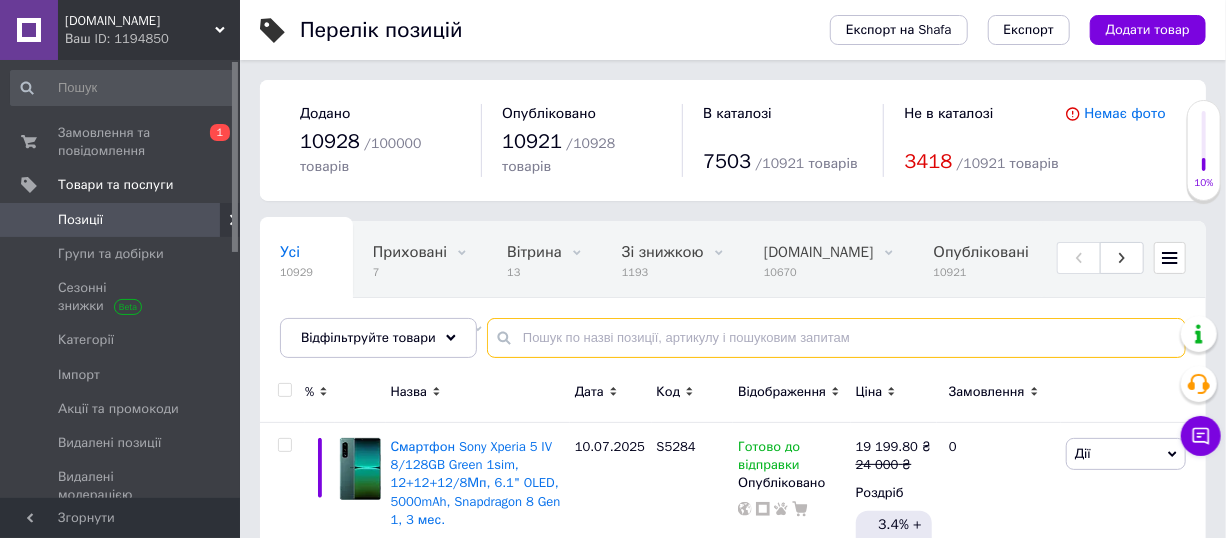 click at bounding box center (836, 338) 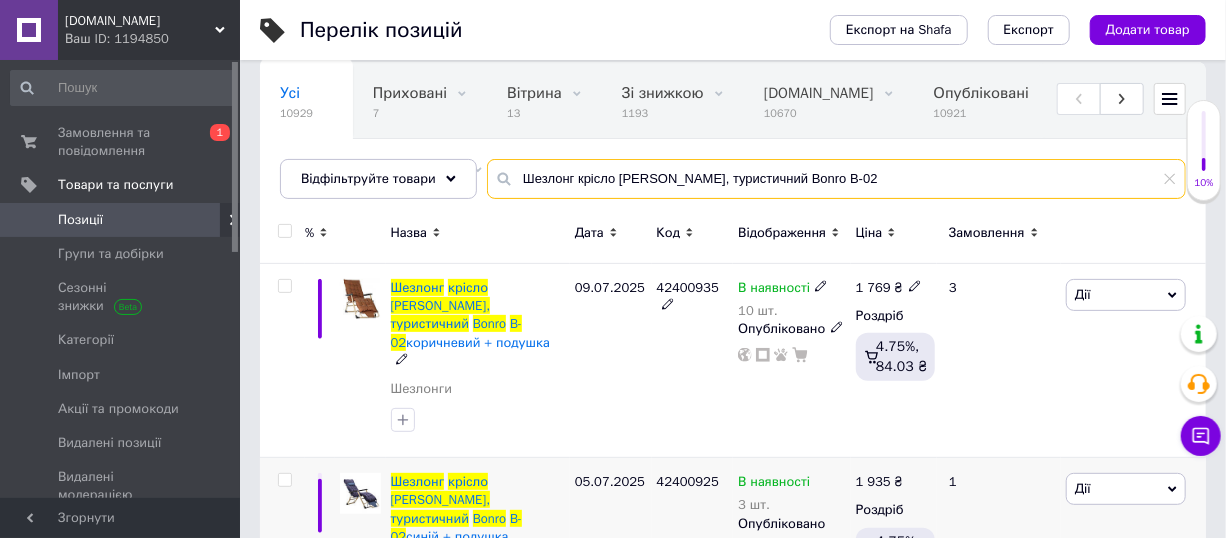scroll, scrollTop: 272, scrollLeft: 0, axis: vertical 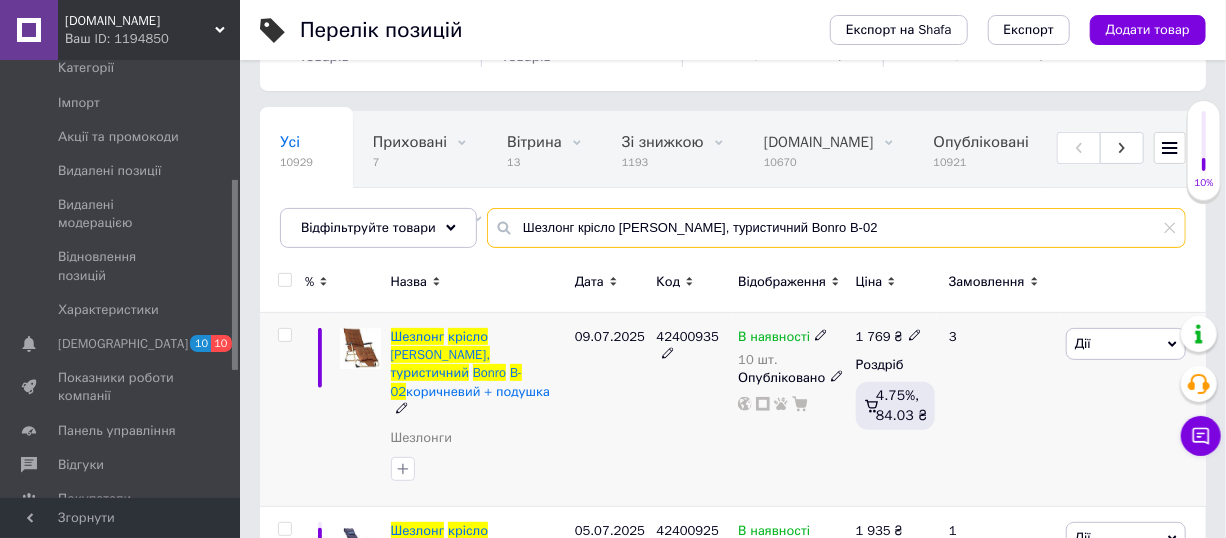 type on "Шезлонг крісло садовий, туристичний Bonro B-02" 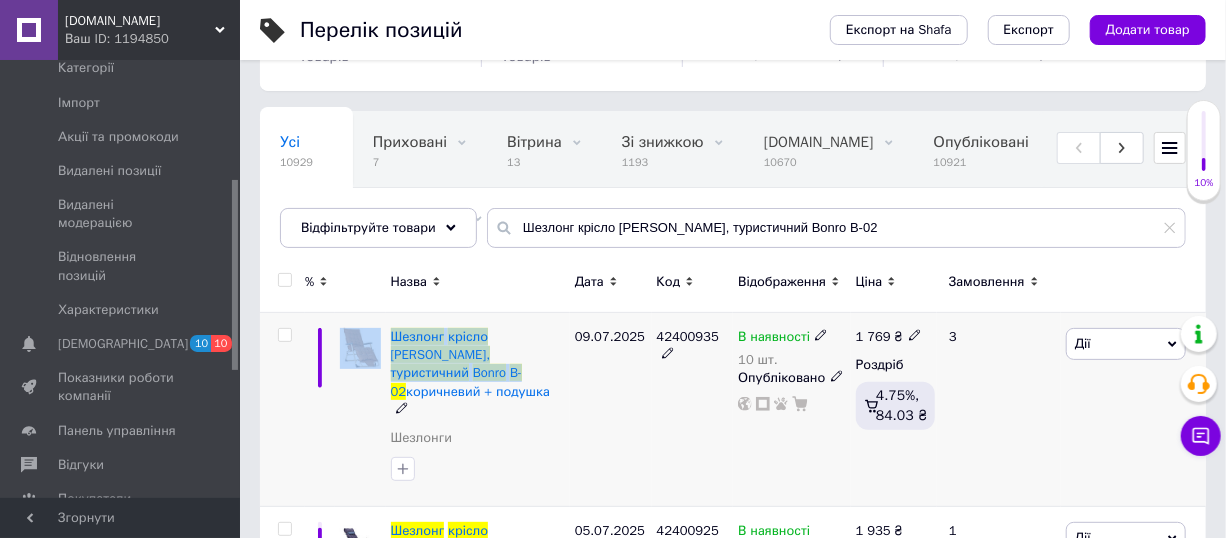 drag, startPoint x: 382, startPoint y: 297, endPoint x: 582, endPoint y: 365, distance: 211.24394 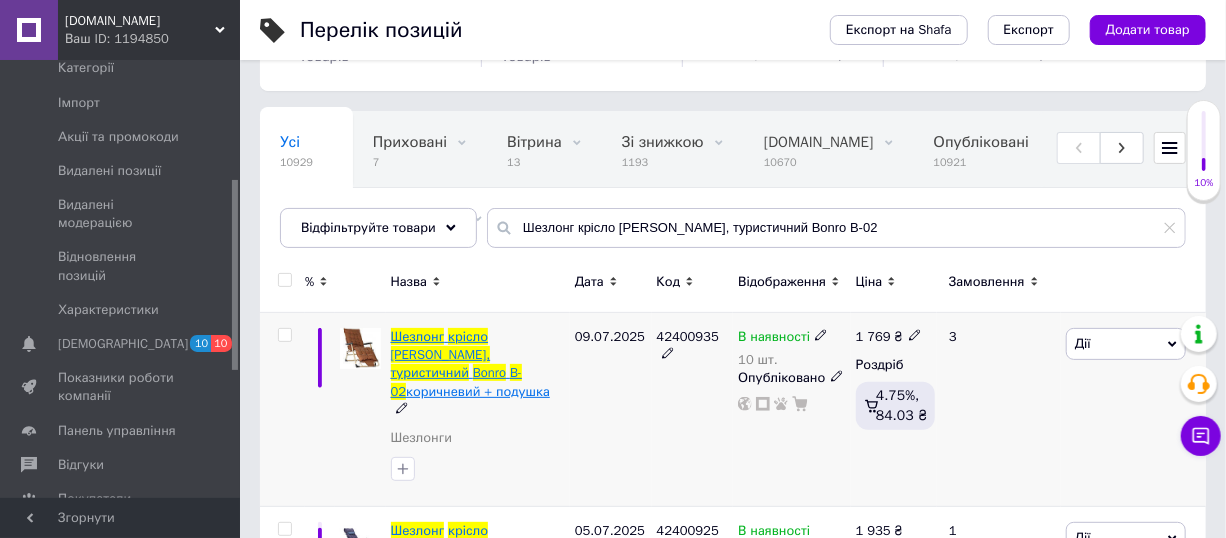 drag, startPoint x: 579, startPoint y: 362, endPoint x: 516, endPoint y: 347, distance: 64.7611 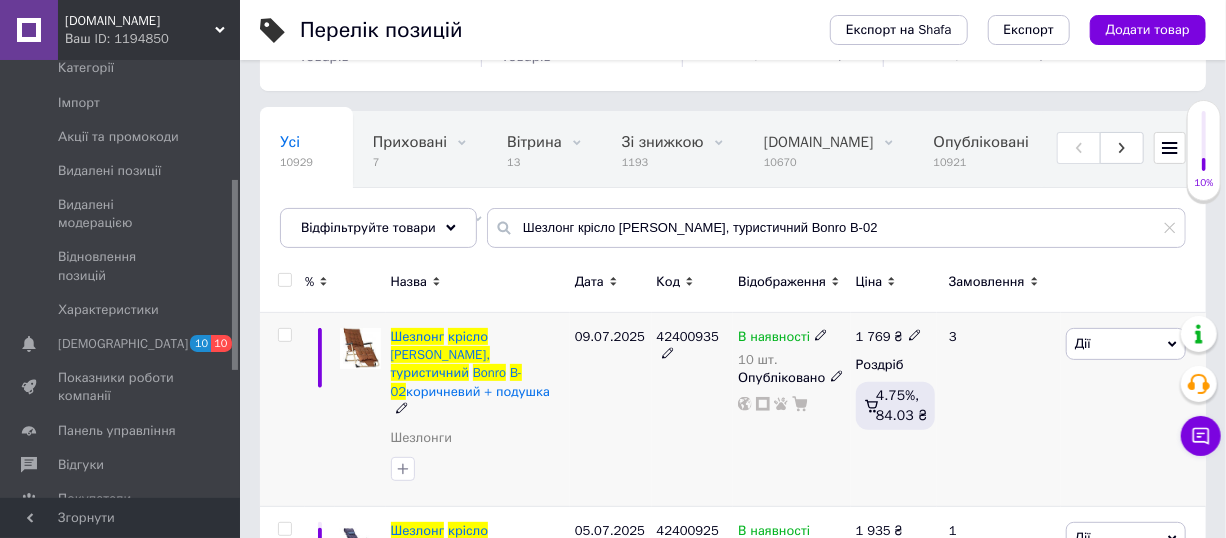 click on "Шезлонг   крісло   садовий,   туристичний   Bonro   B-02  коричневий + подушка Шезлонги" at bounding box center (478, 410) 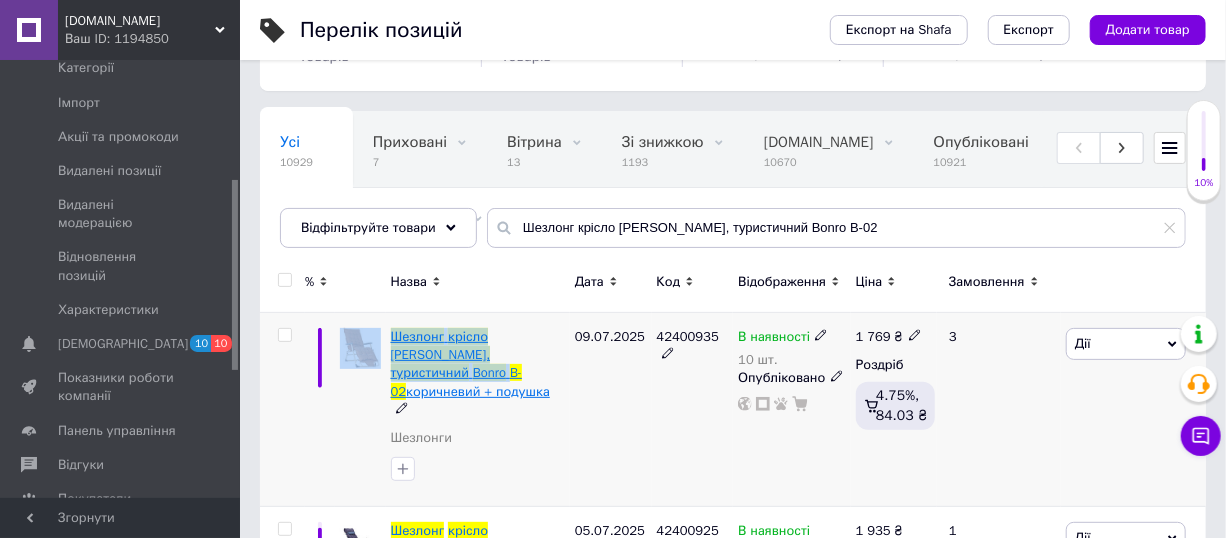 drag, startPoint x: 381, startPoint y: 301, endPoint x: 509, endPoint y: 333, distance: 131.93938 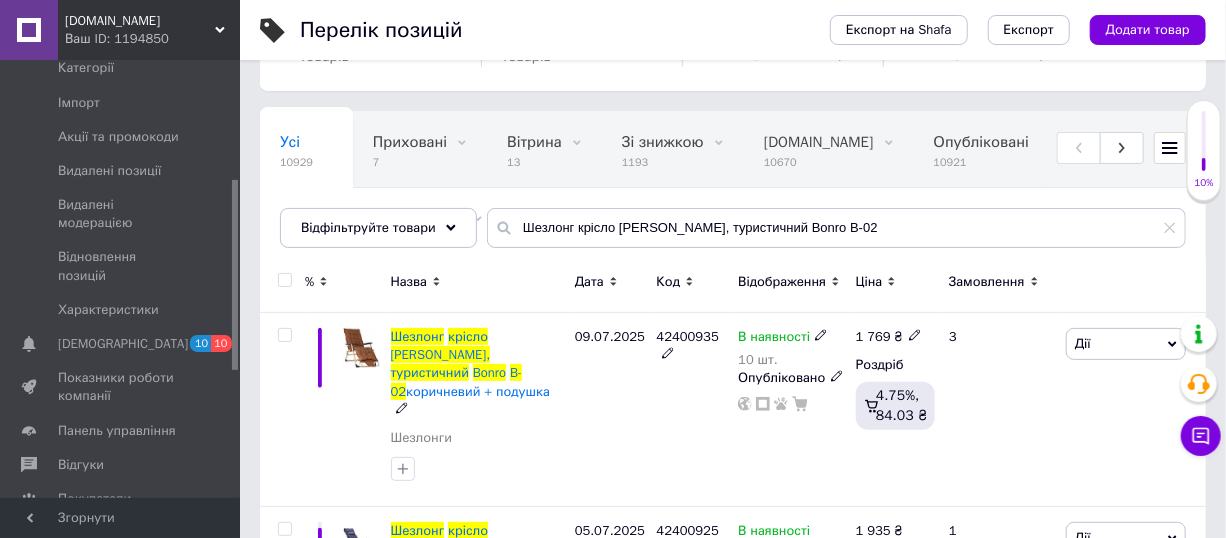 drag, startPoint x: 569, startPoint y: 385, endPoint x: 641, endPoint y: 275, distance: 131.46863 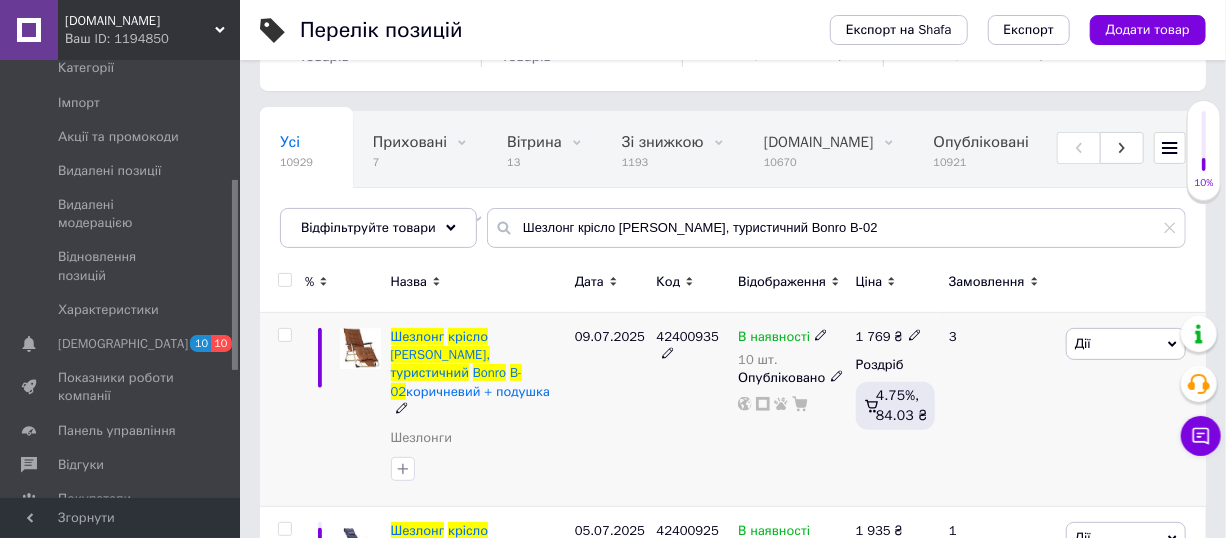 click 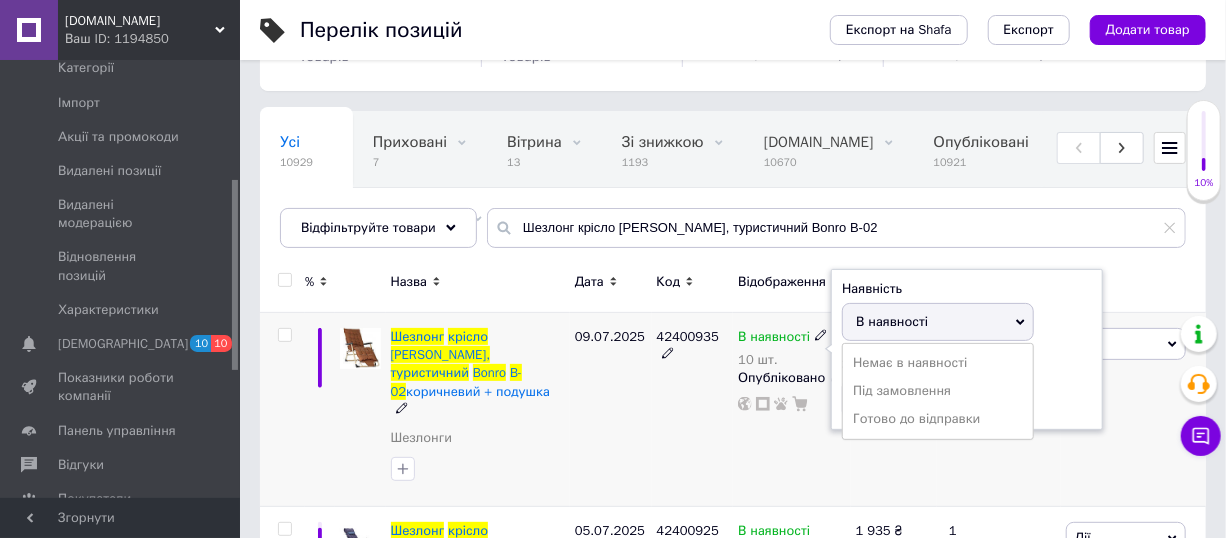 click on "В наявності" at bounding box center (938, 322) 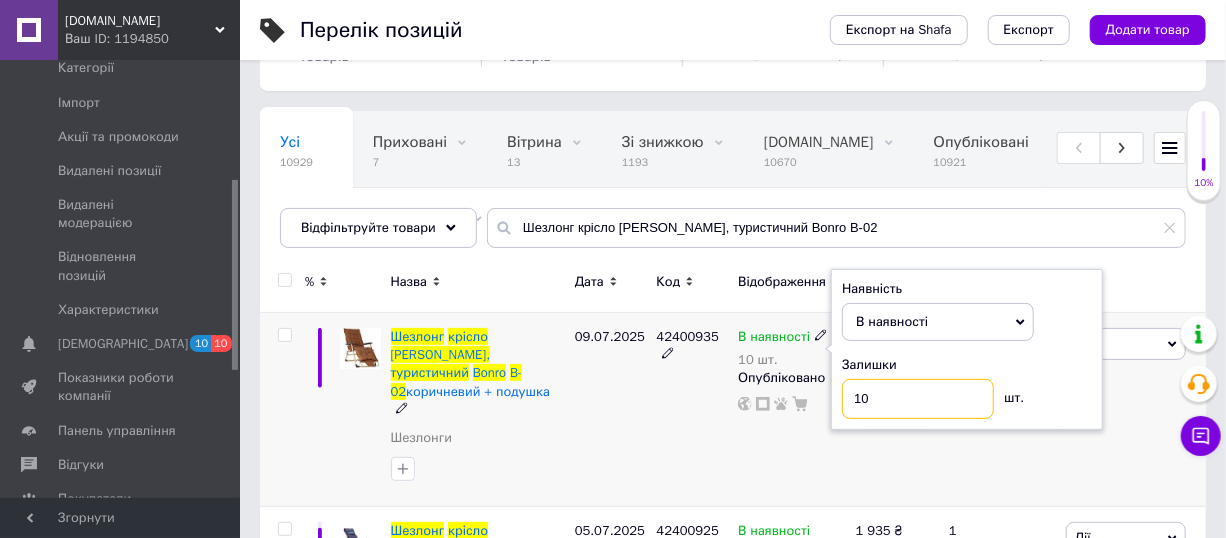 click on "10" at bounding box center (918, 399) 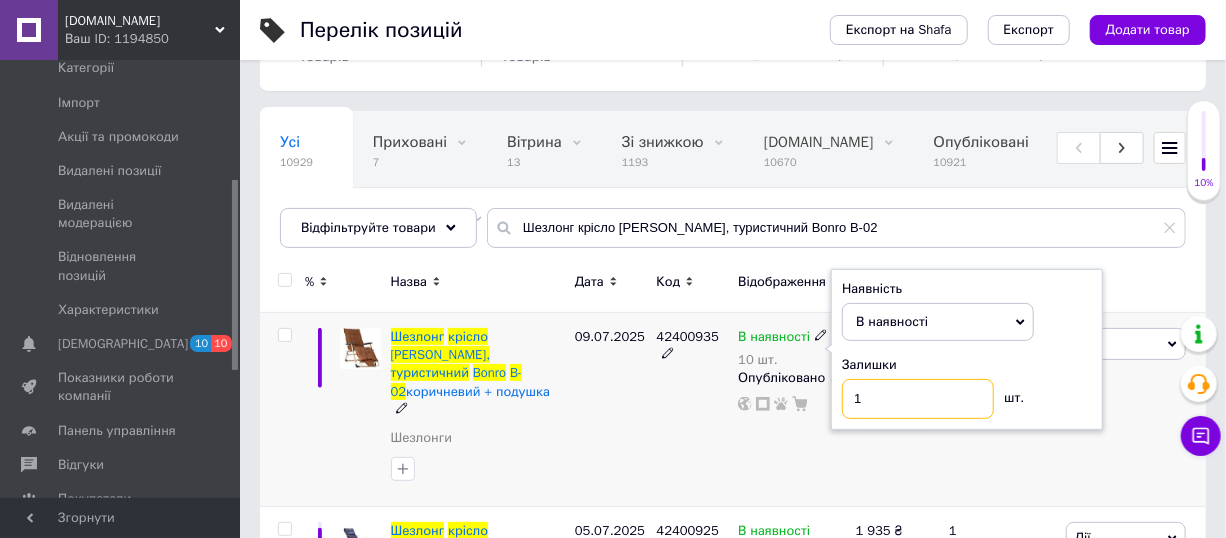 type on "1" 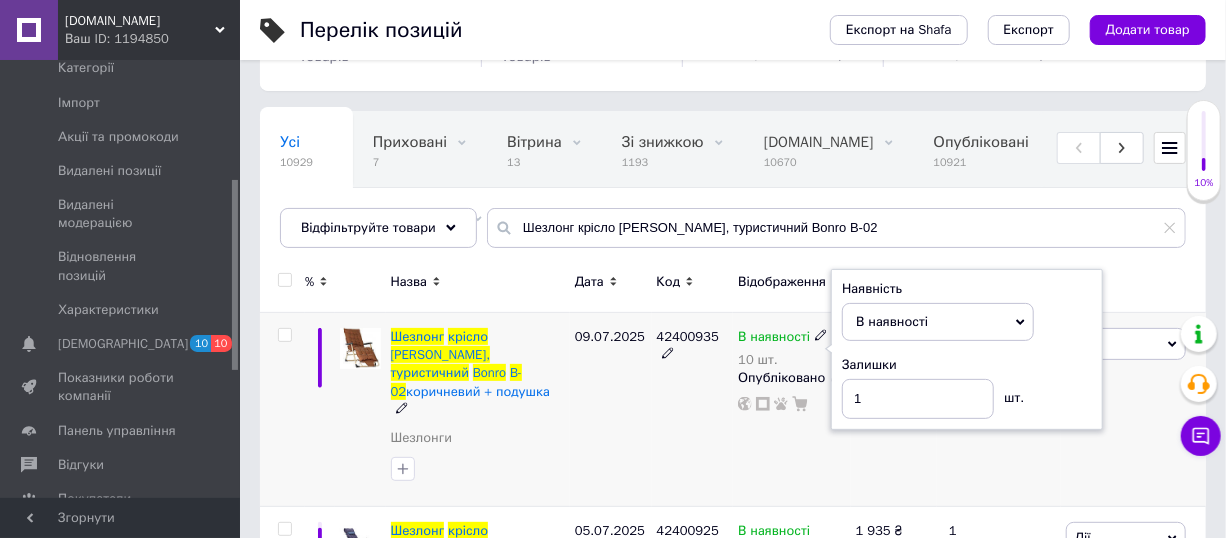 click on "42400935" at bounding box center [693, 410] 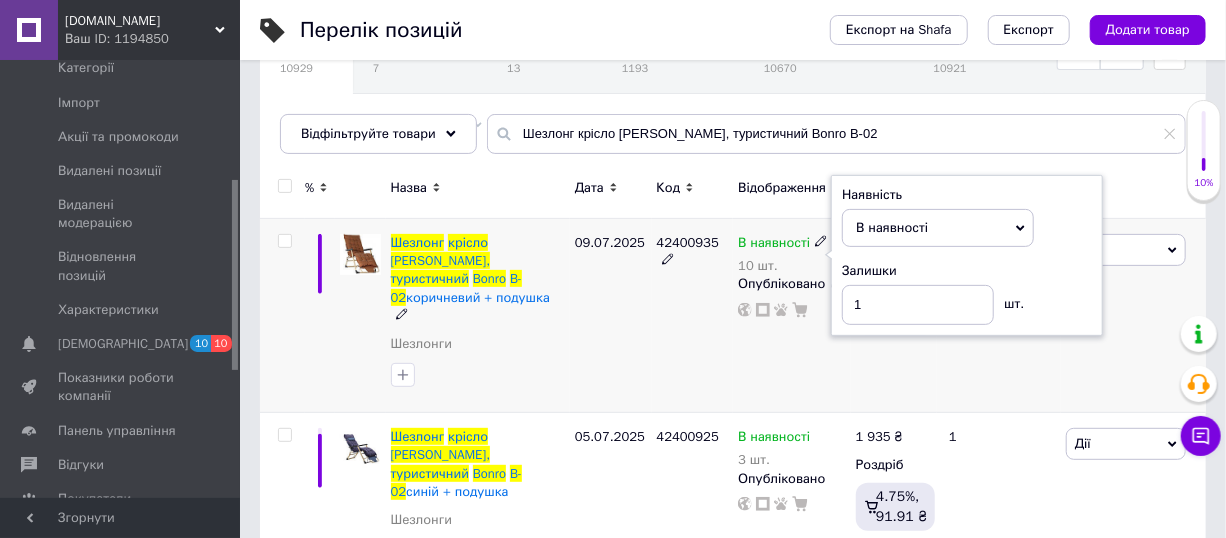 scroll, scrollTop: 292, scrollLeft: 0, axis: vertical 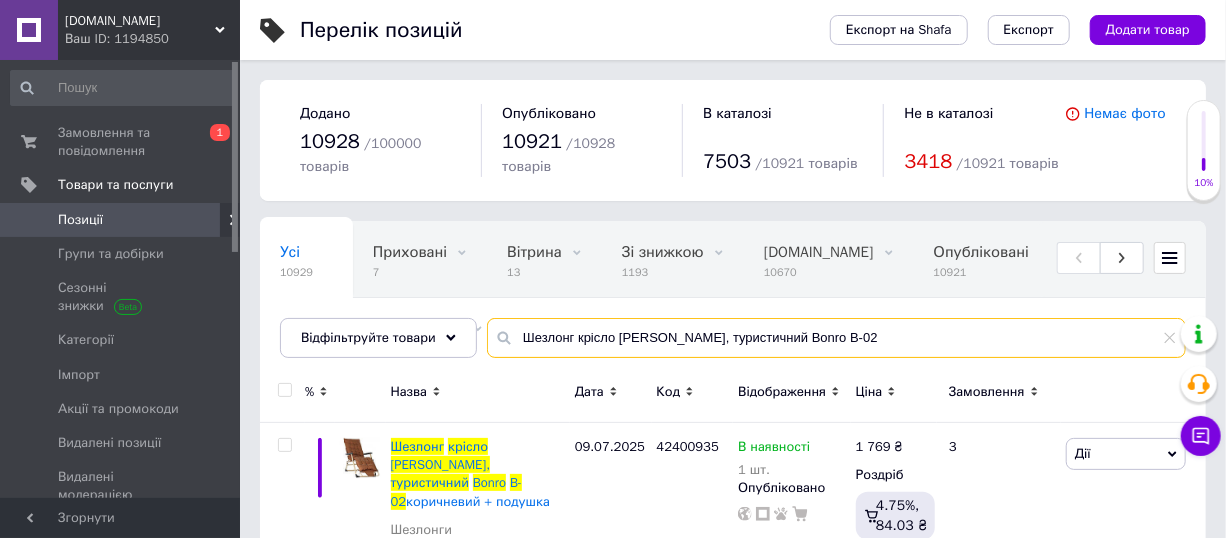 click on "Шезлонг крісло садовий, туристичний Bonro B-02" at bounding box center (836, 338) 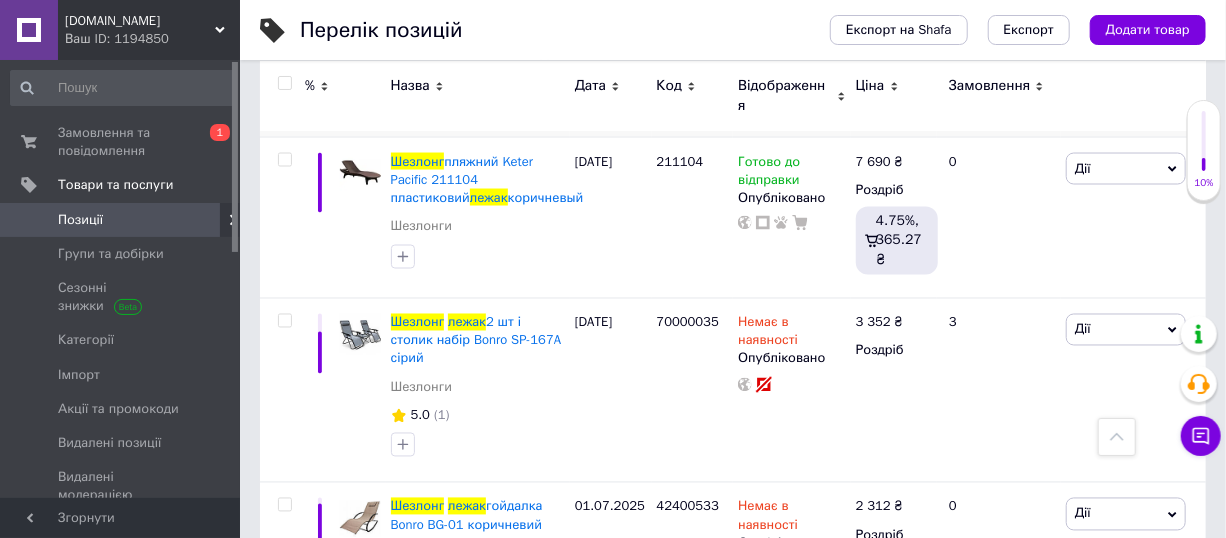 scroll, scrollTop: 1454, scrollLeft: 0, axis: vertical 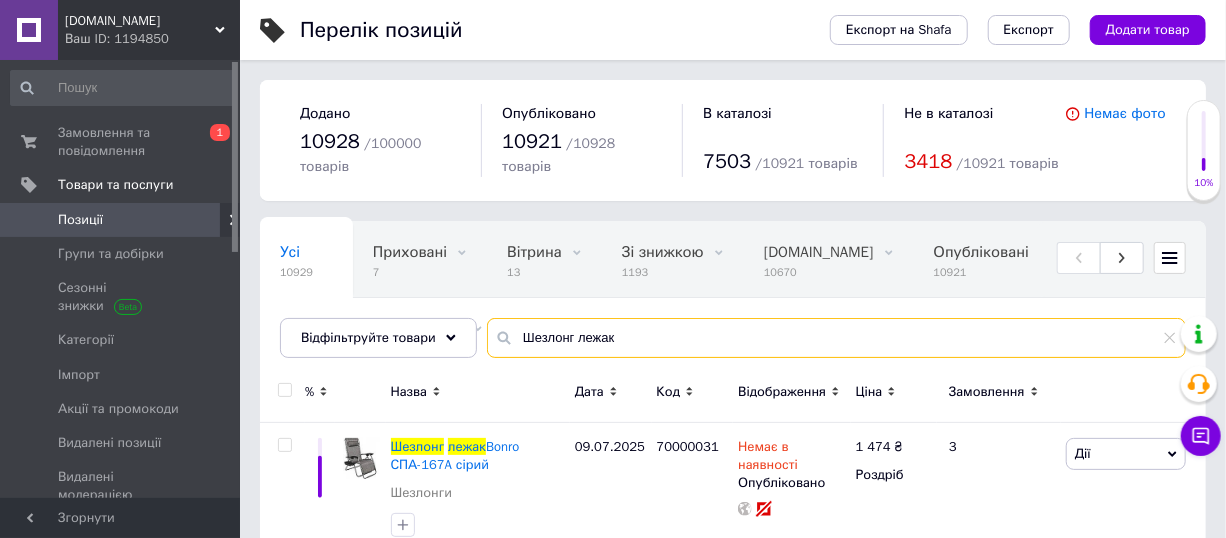 click on "Шезлонг лежак" at bounding box center (836, 338) 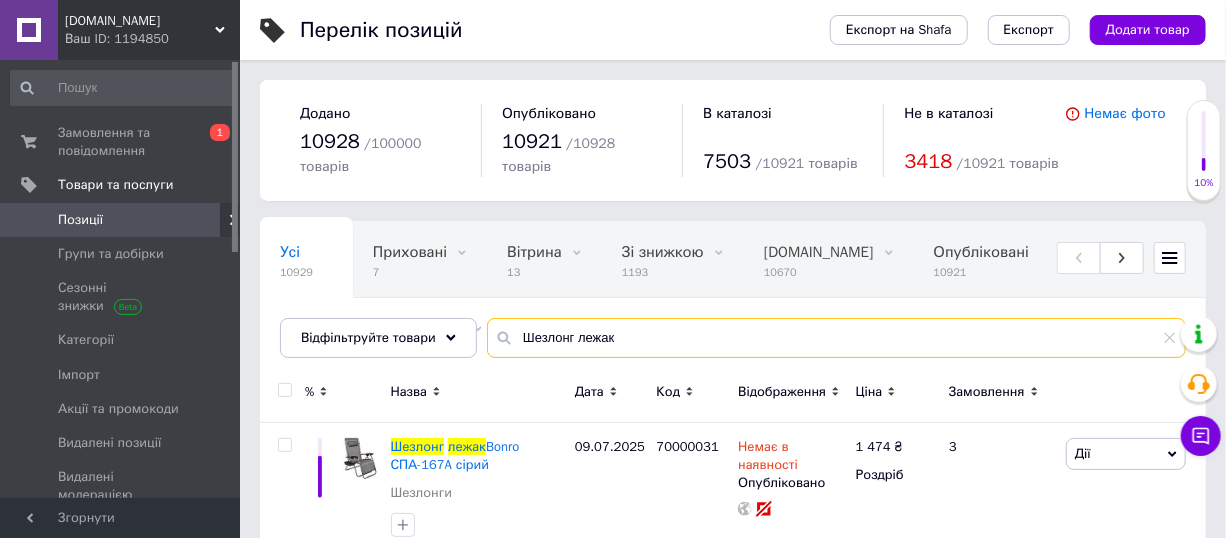 paste on "и комплект" 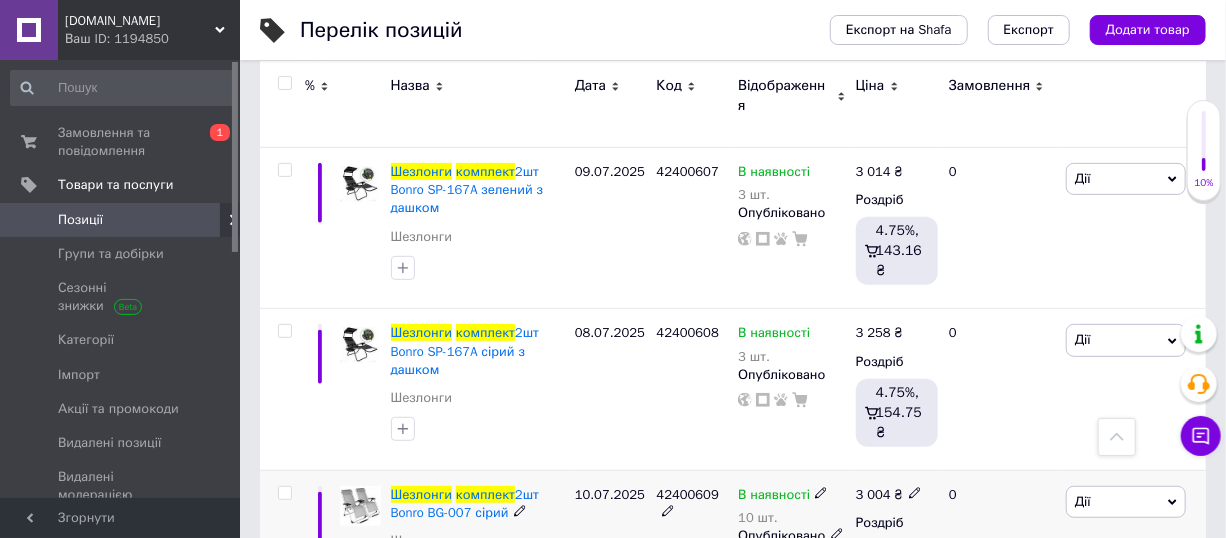 scroll, scrollTop: 272, scrollLeft: 0, axis: vertical 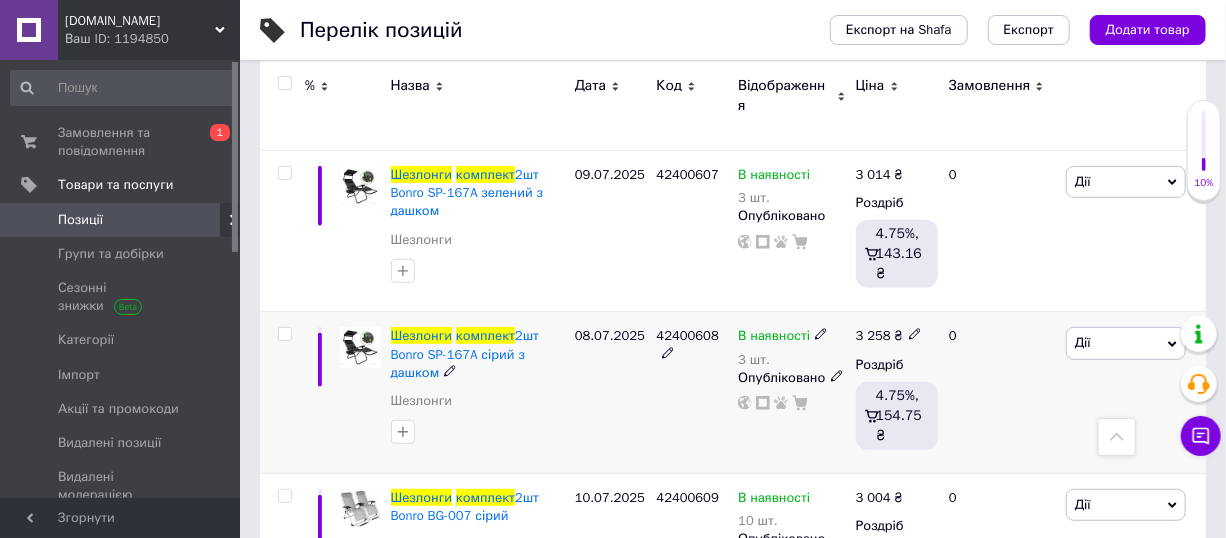 type on "Шезлонги комплект" 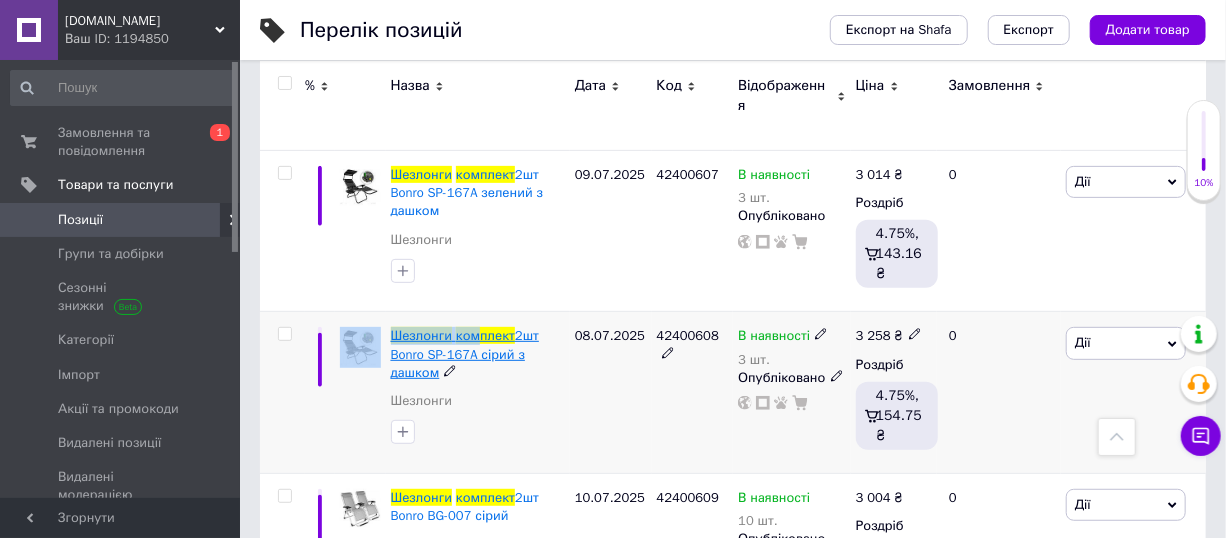 drag, startPoint x: 380, startPoint y: 303, endPoint x: 478, endPoint y: 316, distance: 98.85848 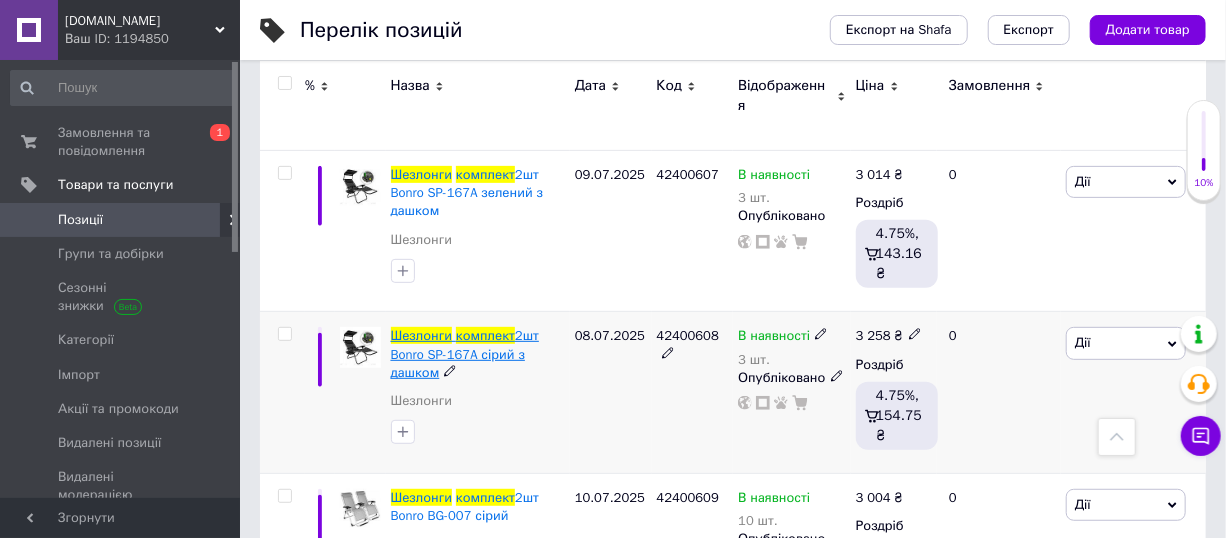 drag, startPoint x: 544, startPoint y: 379, endPoint x: 424, endPoint y: 350, distance: 123.454445 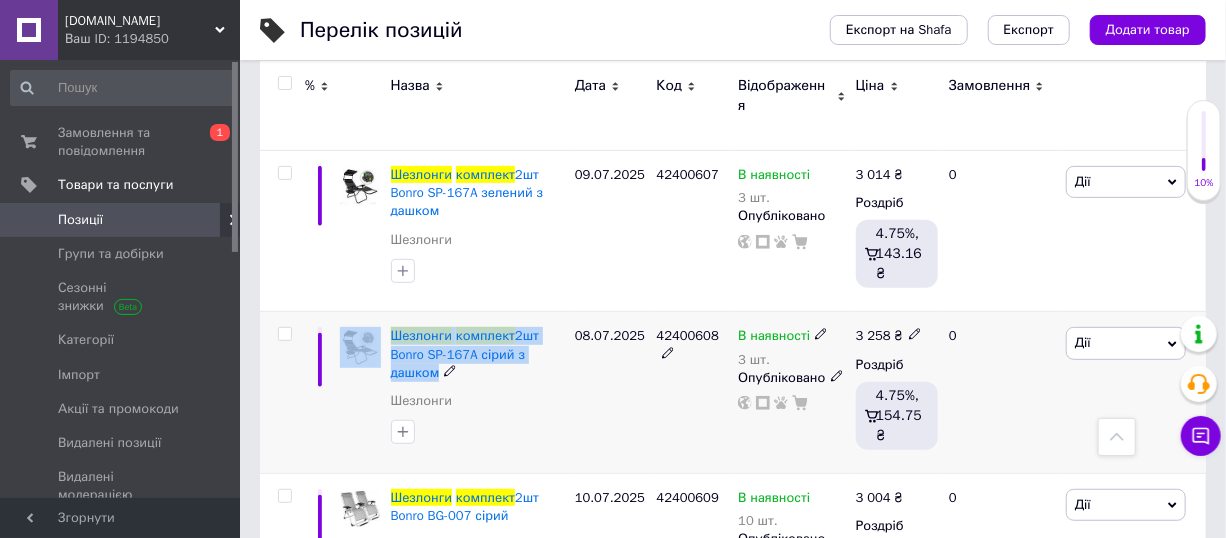 drag, startPoint x: 383, startPoint y: 303, endPoint x: 472, endPoint y: 344, distance: 97.98979 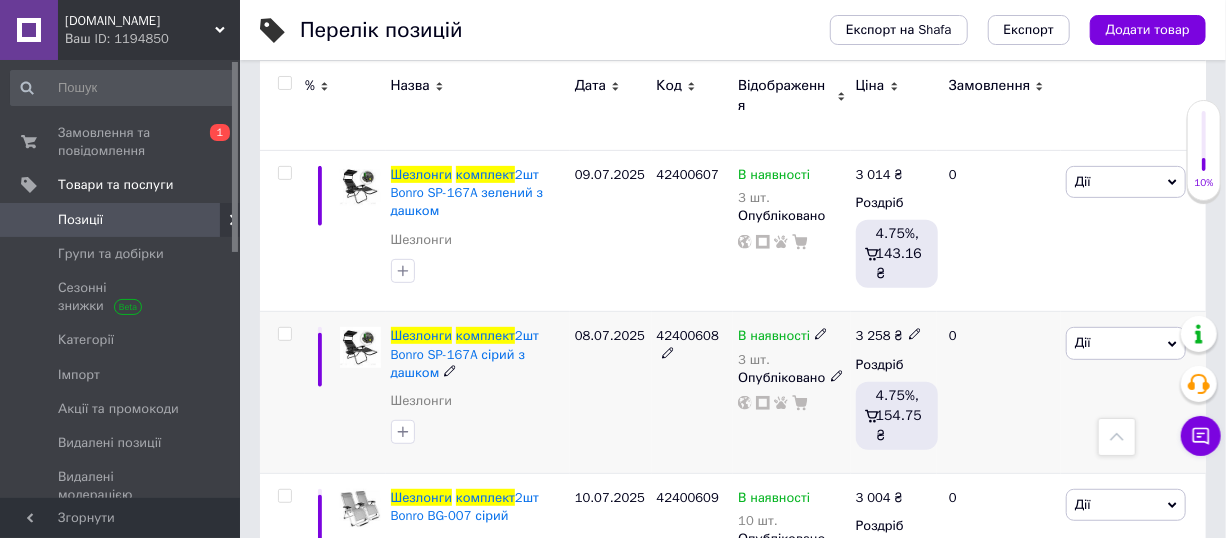 drag, startPoint x: 492, startPoint y: 380, endPoint x: 440, endPoint y: 343, distance: 63.82006 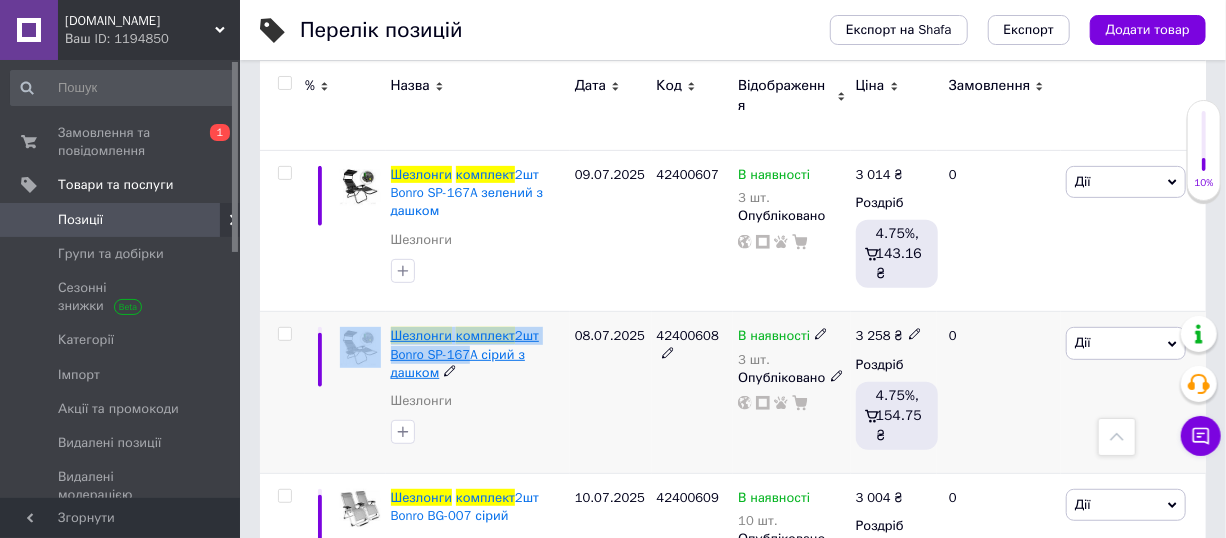 drag, startPoint x: 382, startPoint y: 298, endPoint x: 459, endPoint y: 332, distance: 84.17244 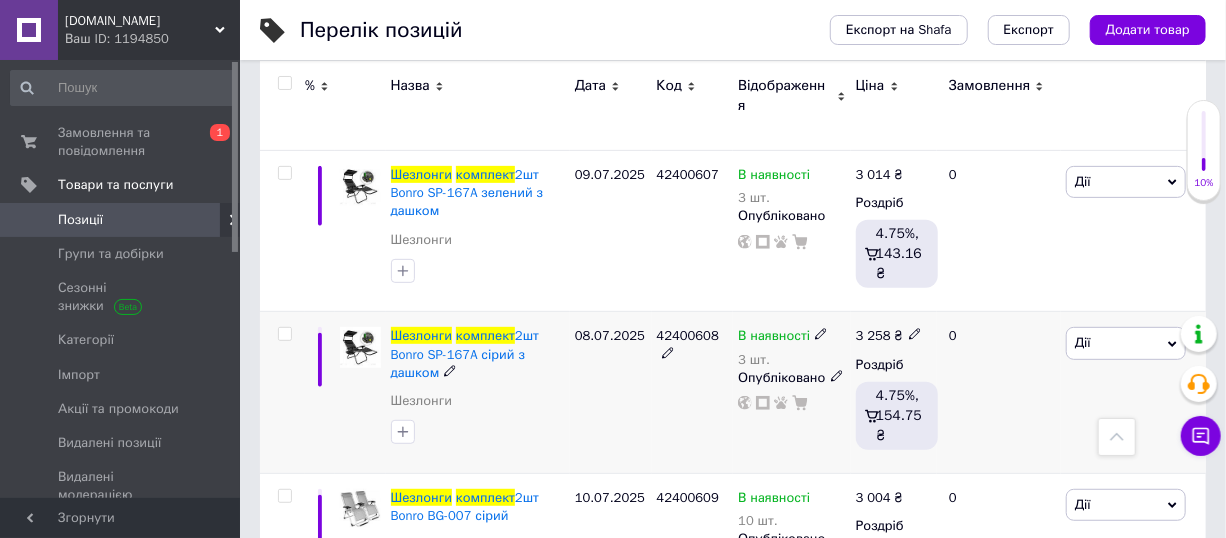 click on "Шезлонги   комплект  2шт Bonro SP-167A сірий з дашком Шезлонги" at bounding box center (478, 373) 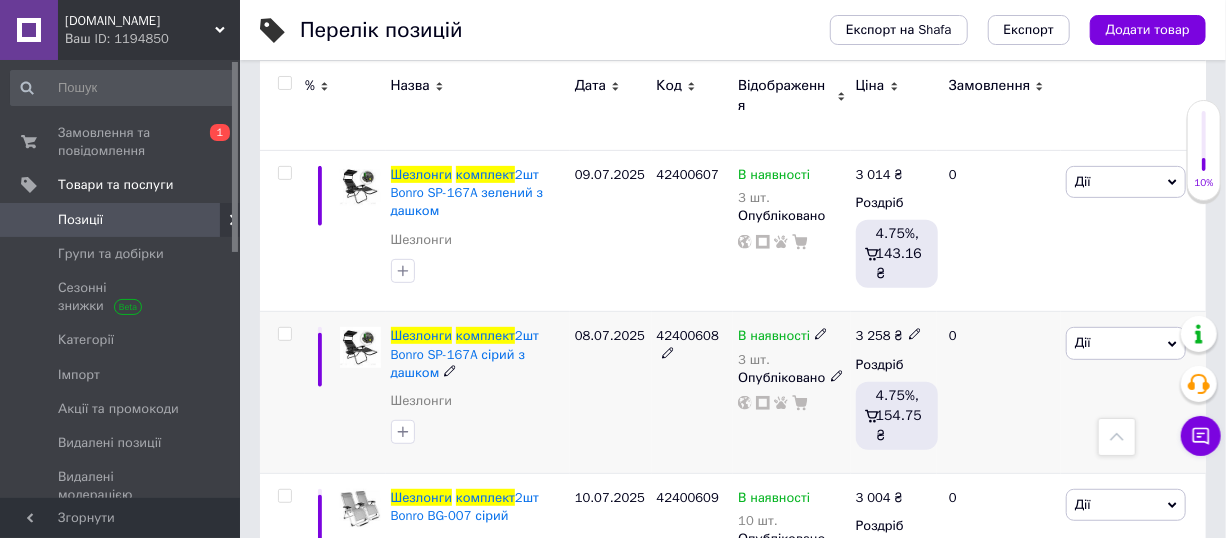 click on "08.07.2025" at bounding box center (611, 392) 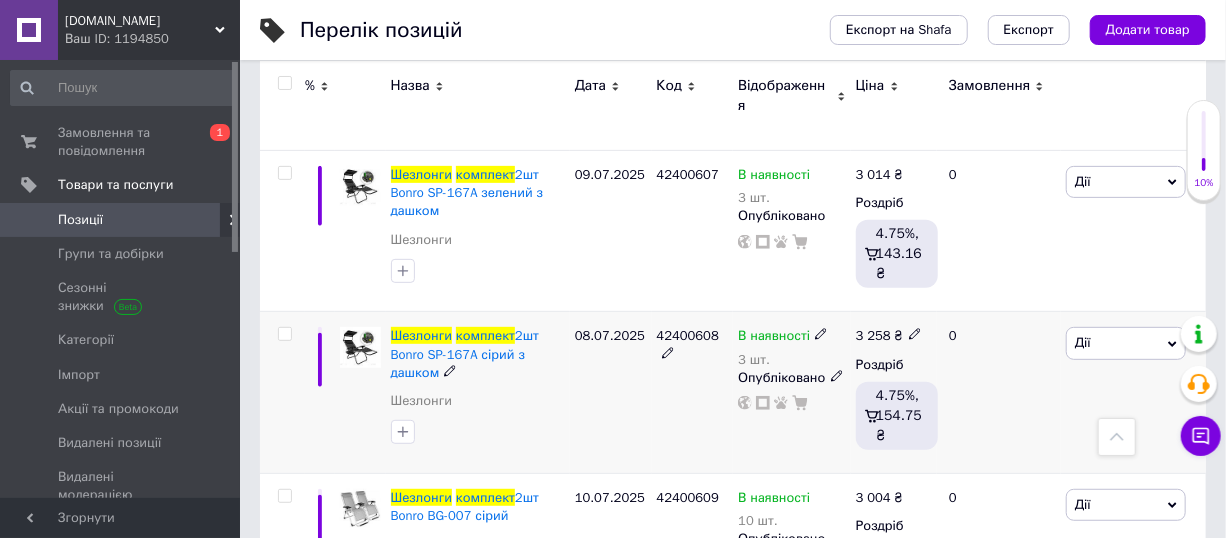 click 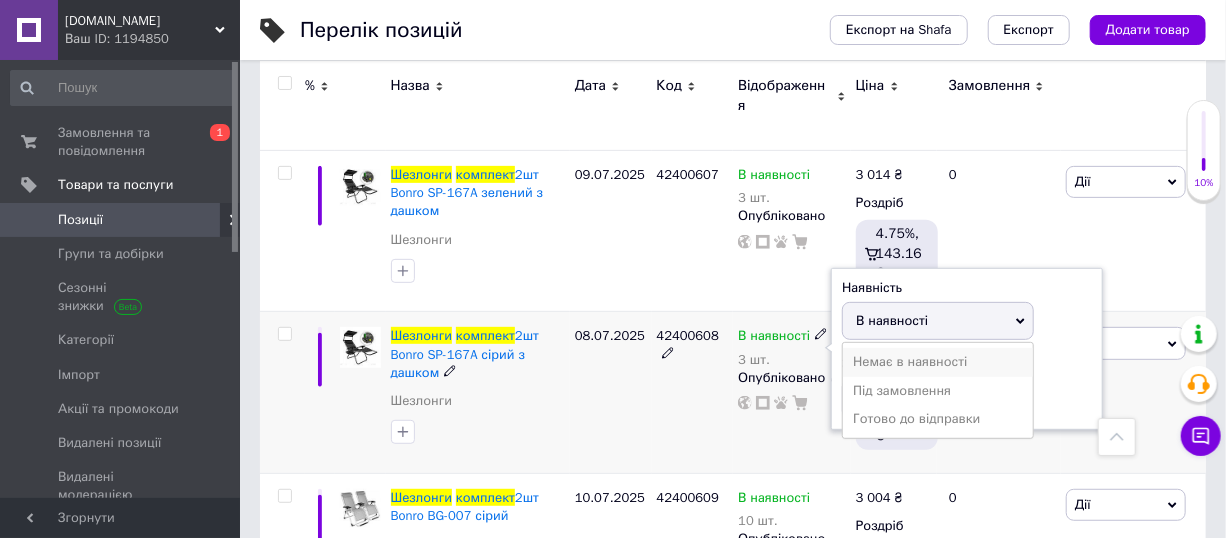 click on "Немає в наявності" at bounding box center [938, 362] 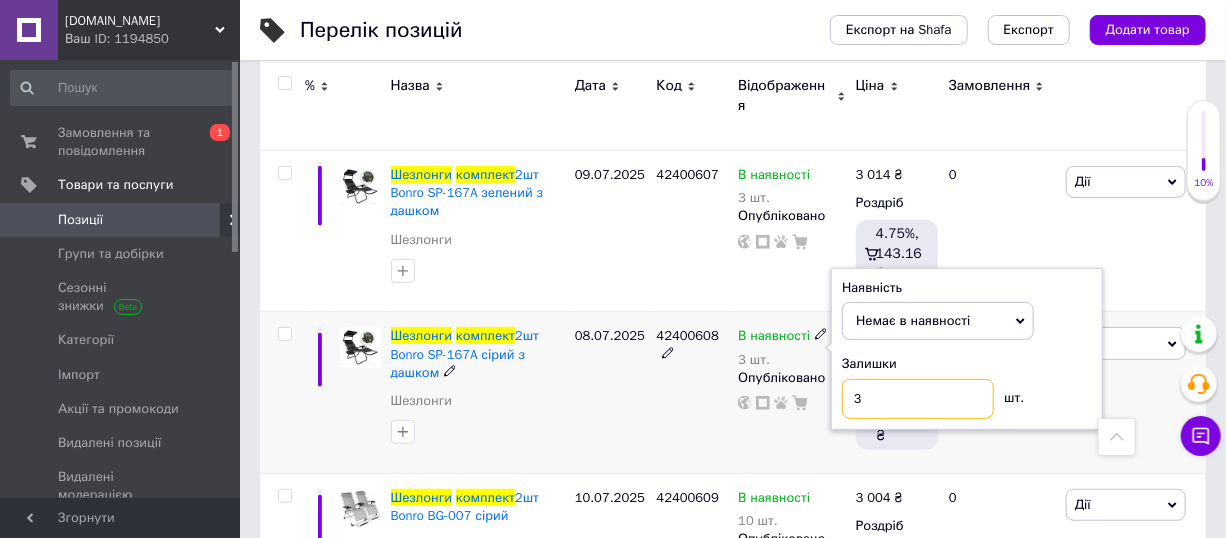 click on "3" at bounding box center (918, 399) 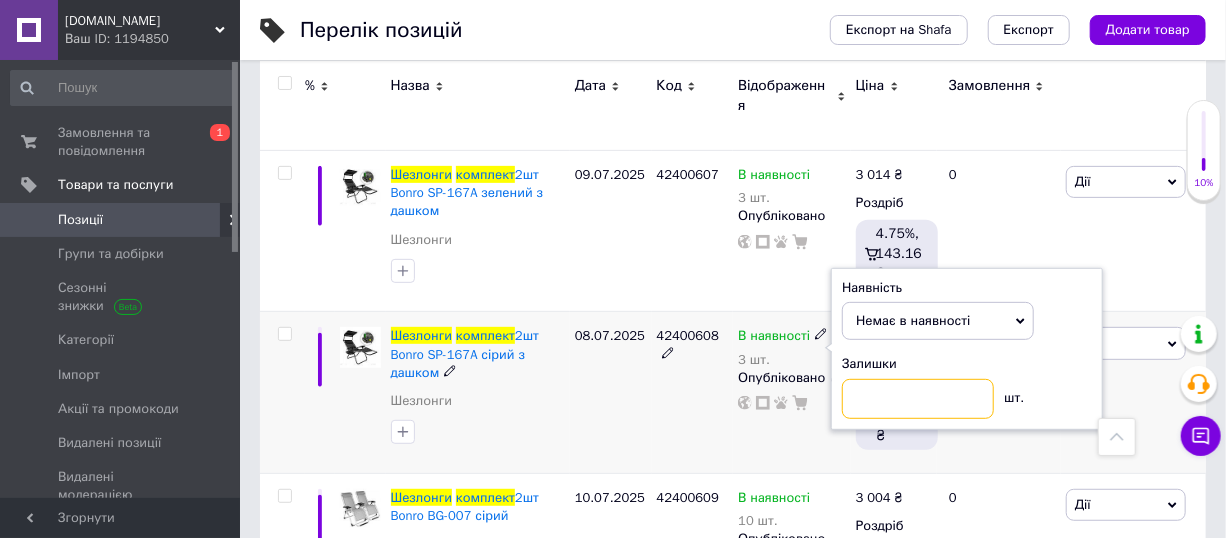 type 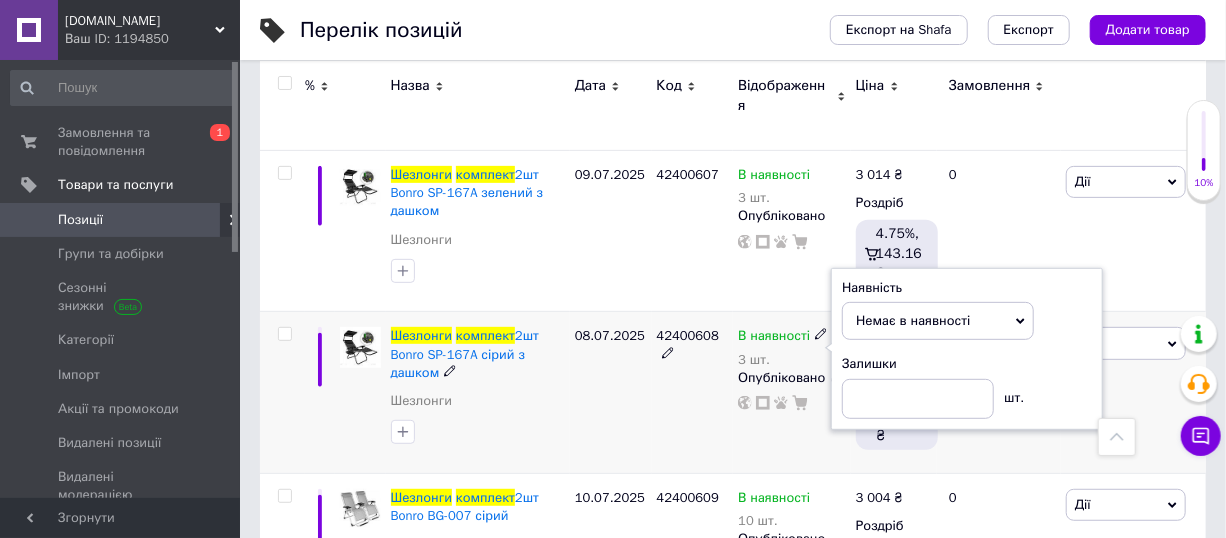 click on "42400608" at bounding box center [693, 392] 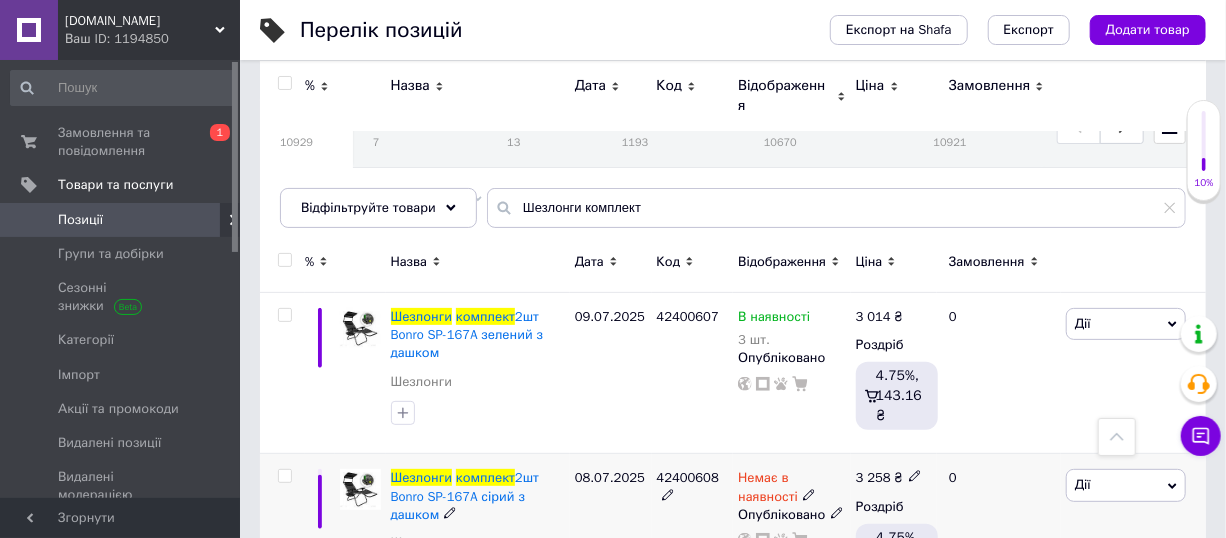 scroll, scrollTop: 90, scrollLeft: 0, axis: vertical 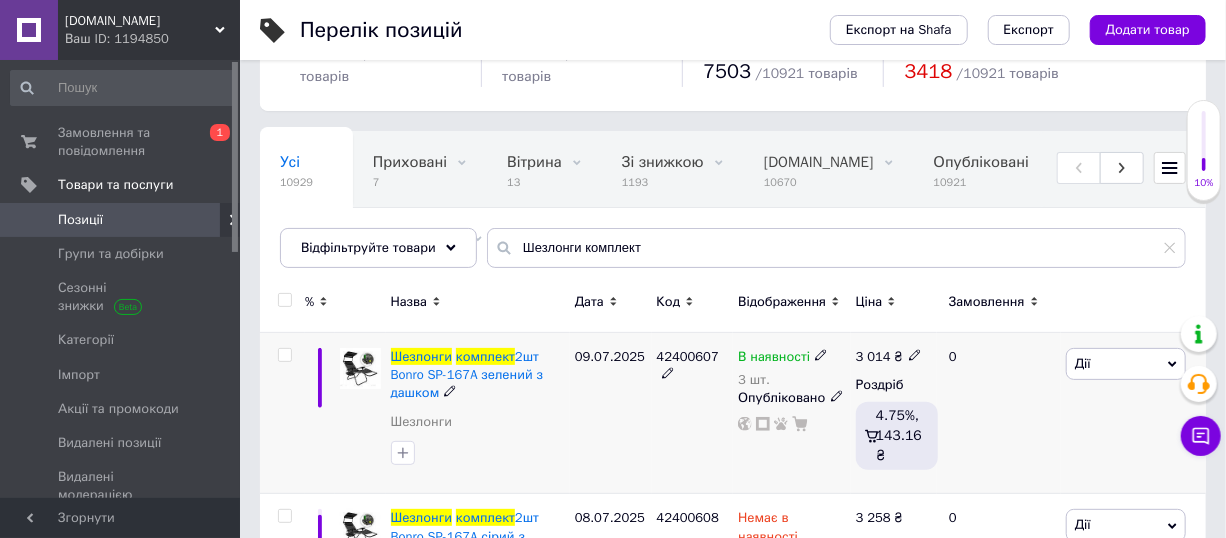 click at bounding box center (821, 354) 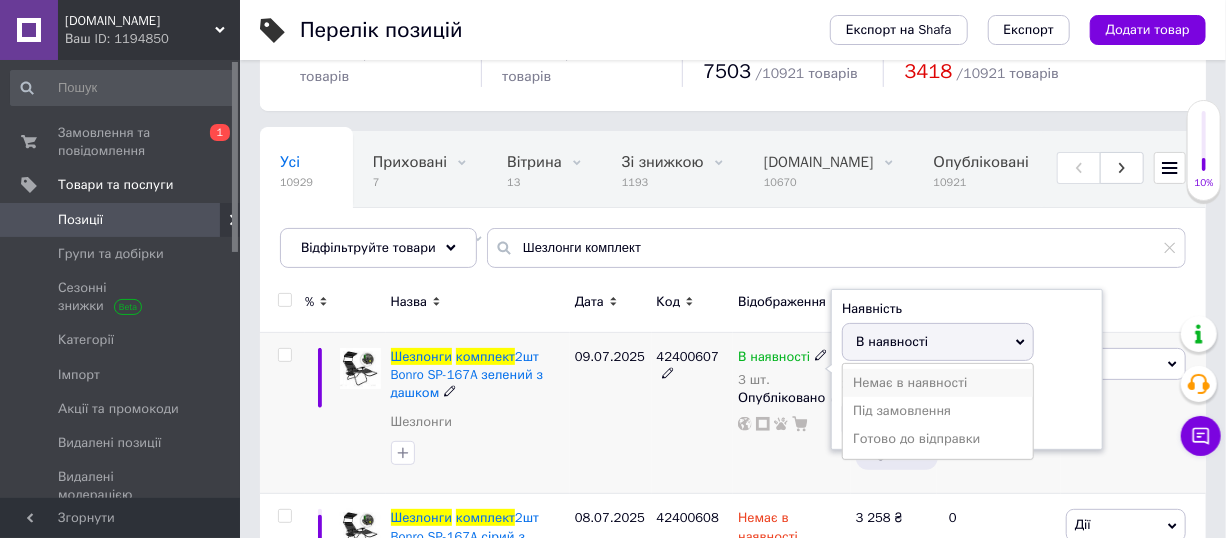 click on "Немає в наявності" at bounding box center [938, 383] 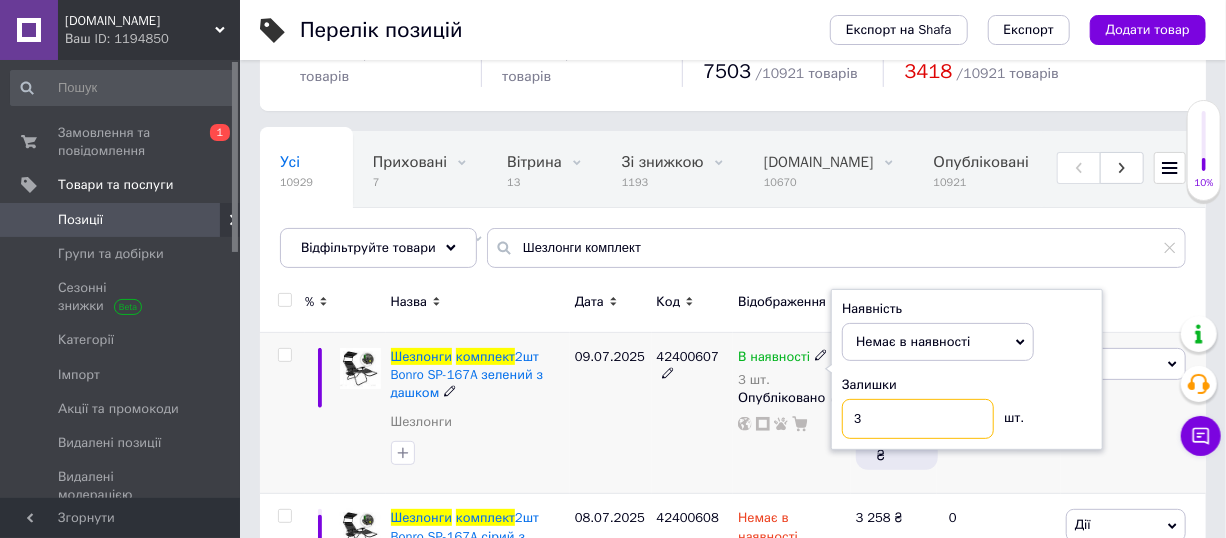click on "3" at bounding box center [918, 419] 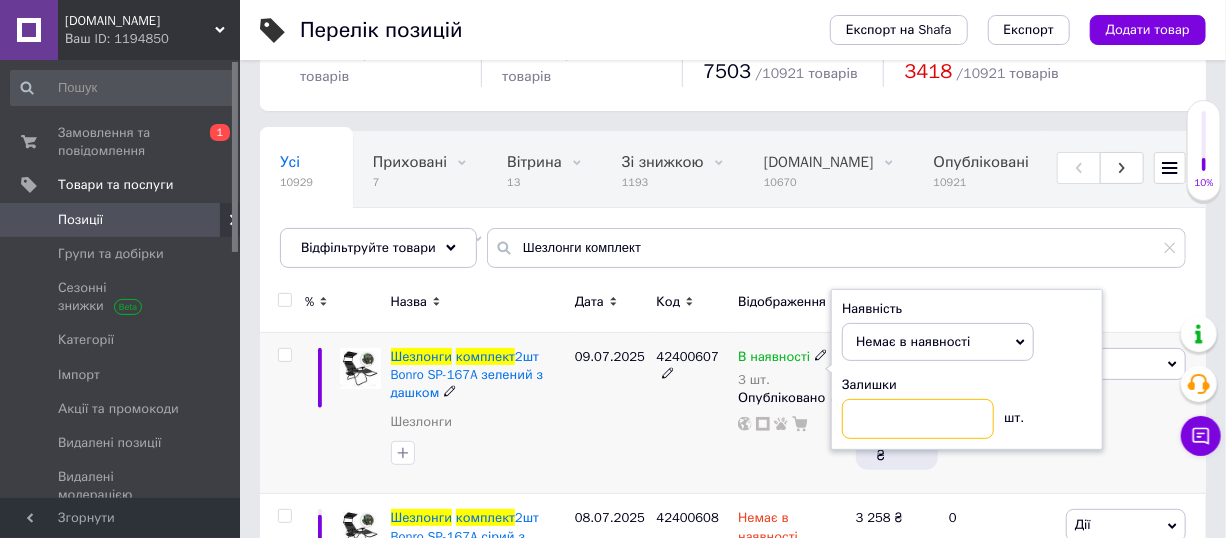 type 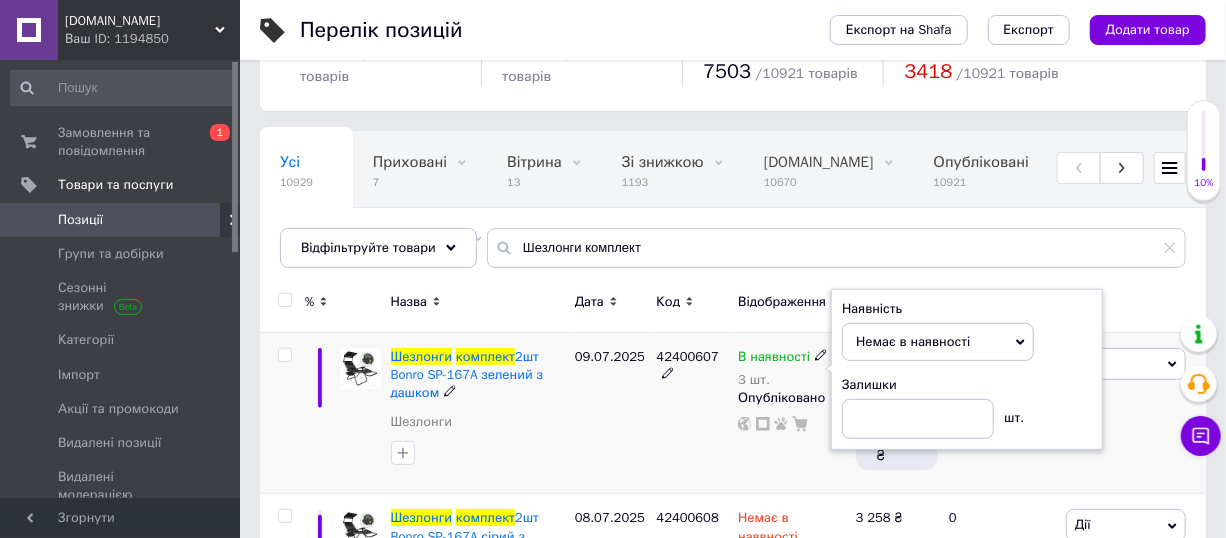 click on "42400607" at bounding box center (693, 413) 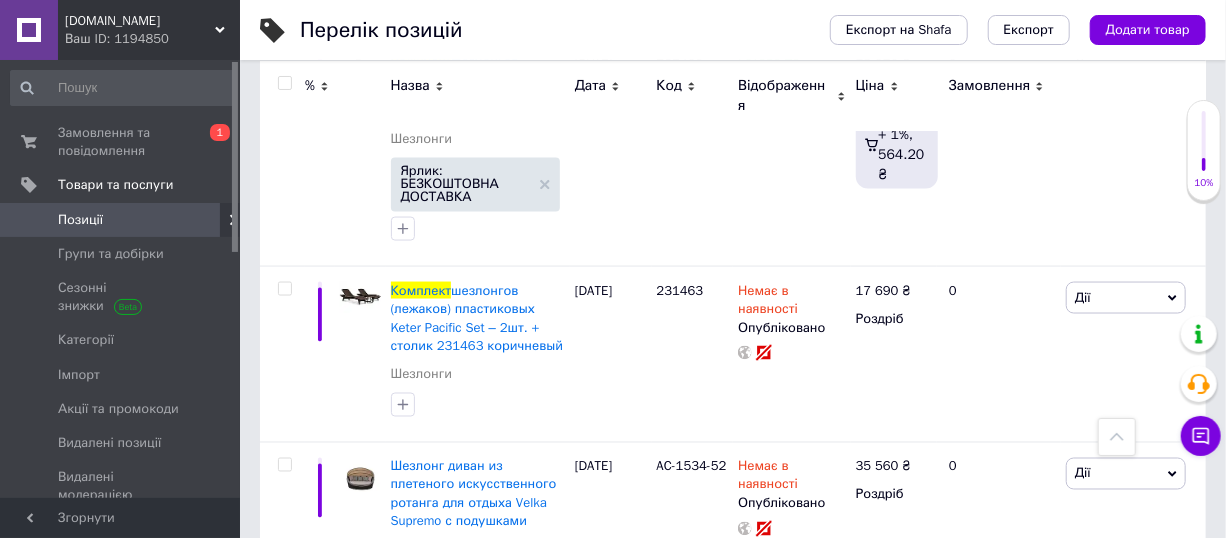 scroll, scrollTop: 1345, scrollLeft: 0, axis: vertical 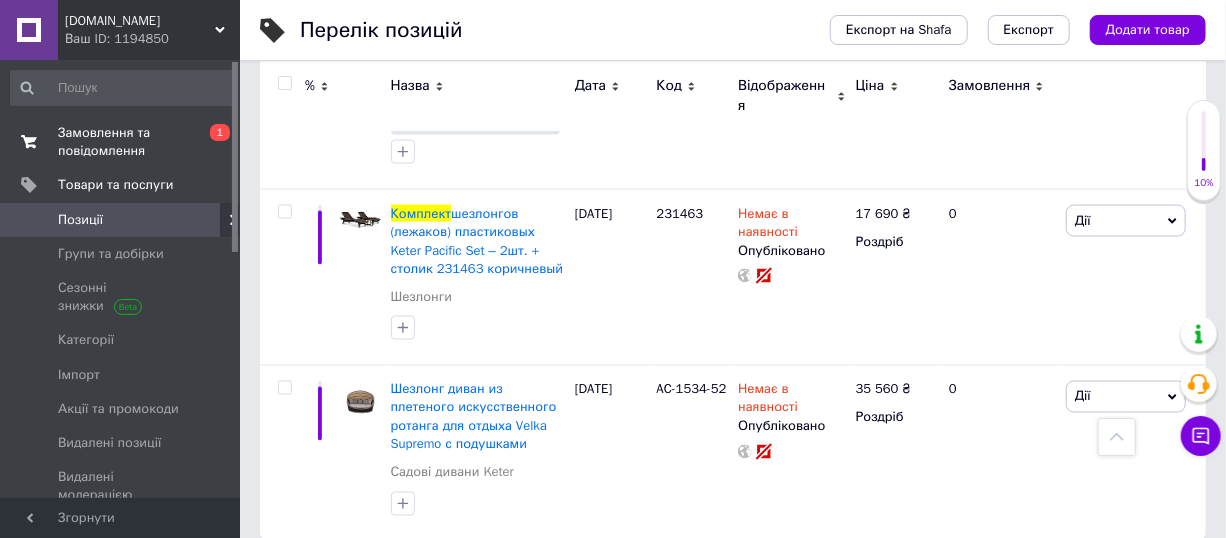 click on "Замовлення та повідомлення" at bounding box center (121, 142) 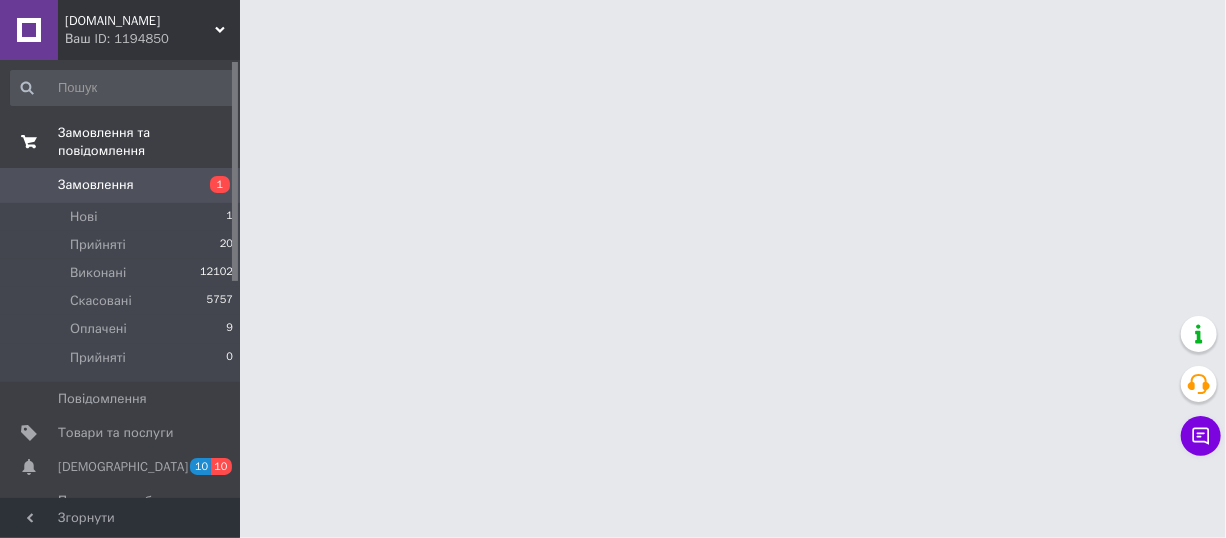 scroll, scrollTop: 0, scrollLeft: 0, axis: both 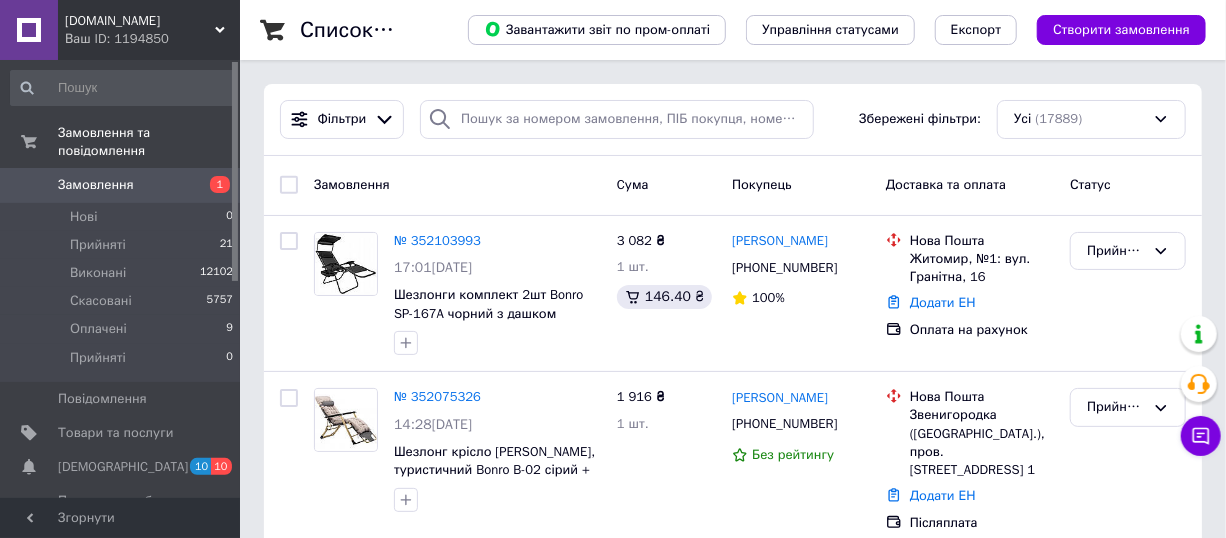 click on "Замовлення" at bounding box center [121, 185] 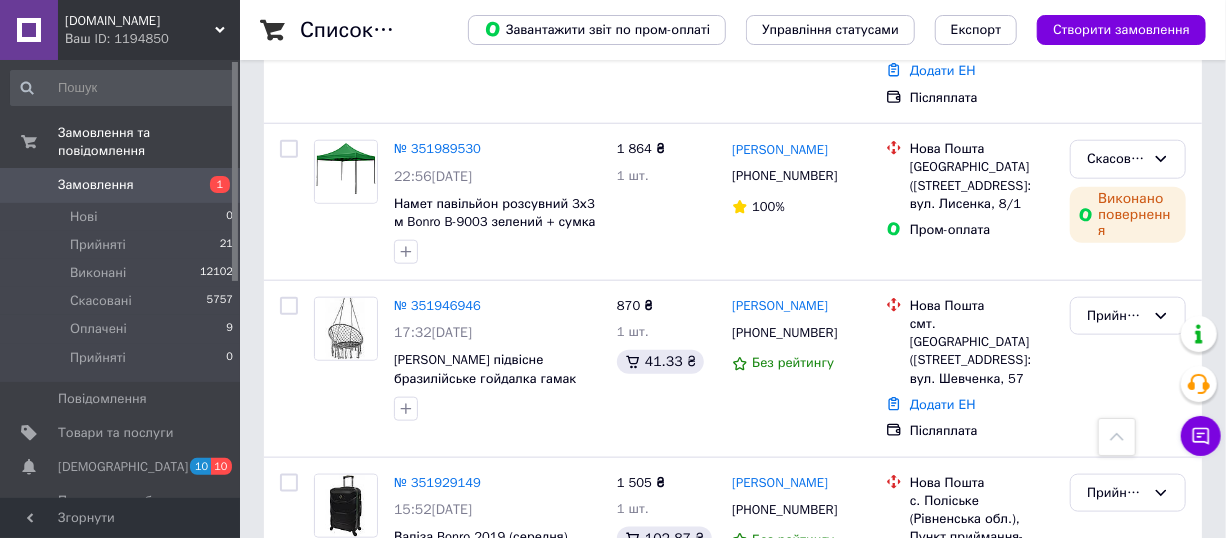 scroll, scrollTop: 727, scrollLeft: 0, axis: vertical 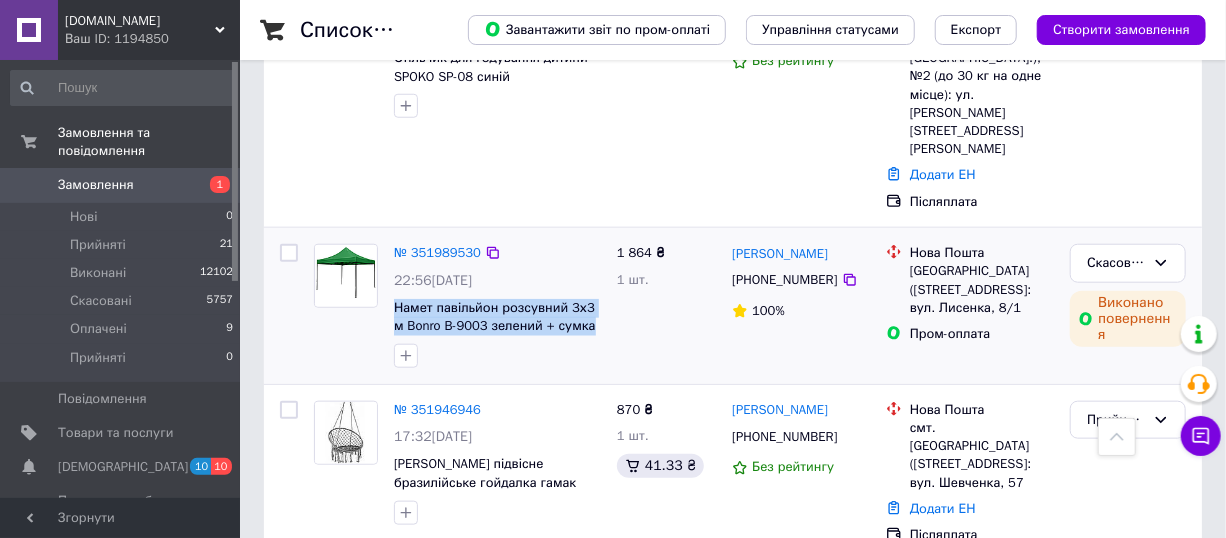 drag, startPoint x: 391, startPoint y: 221, endPoint x: 590, endPoint y: 251, distance: 201.2486 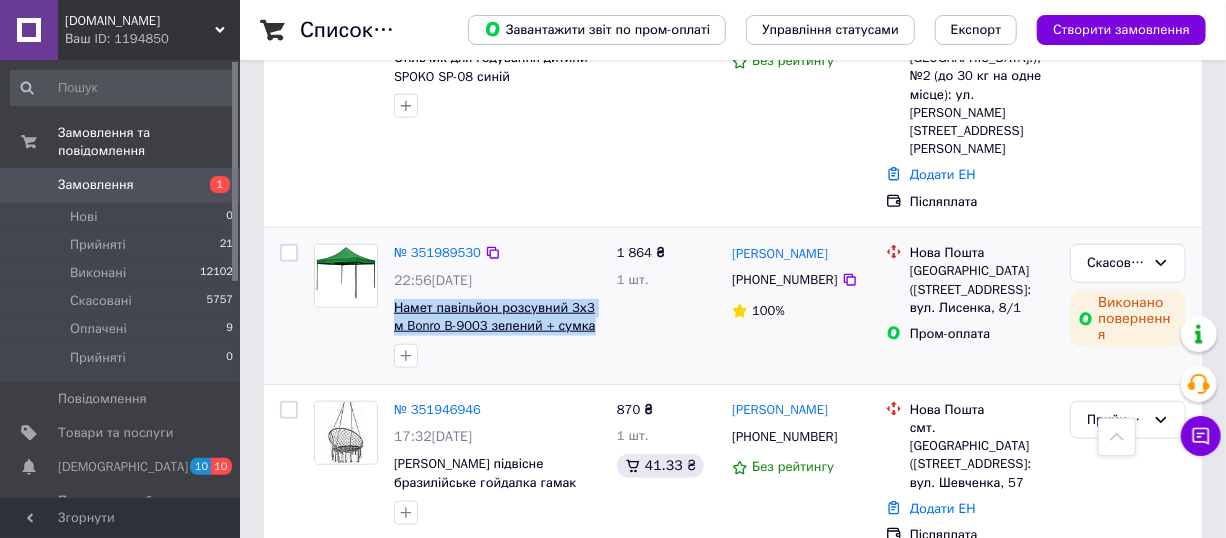 copy on "Намет павільйон розсувний 3х3 м Bonro B-9003 зелений + сумка" 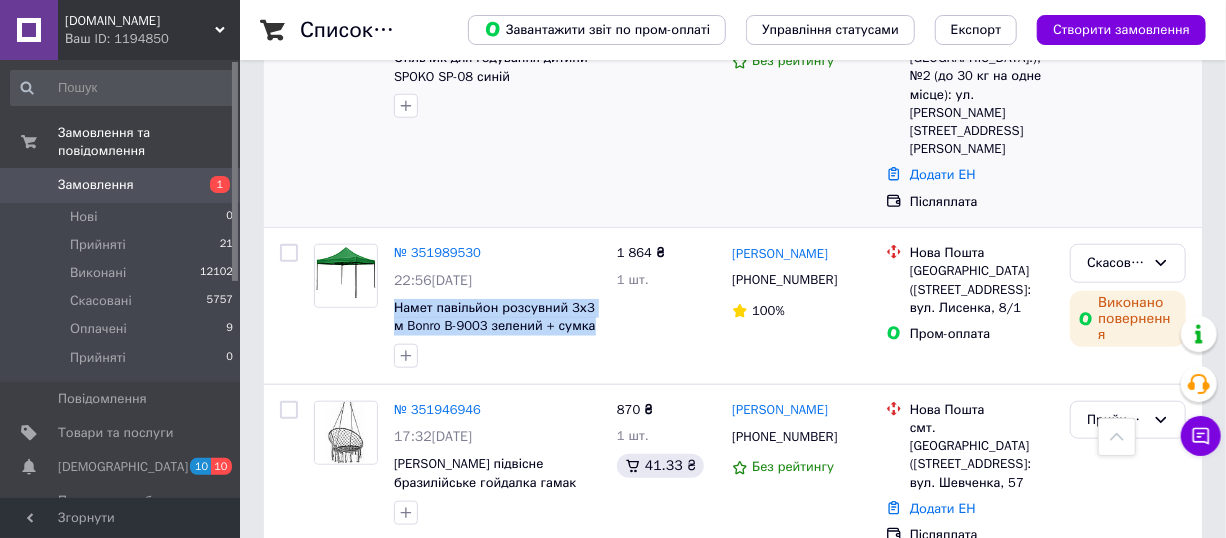 scroll, scrollTop: 363, scrollLeft: 0, axis: vertical 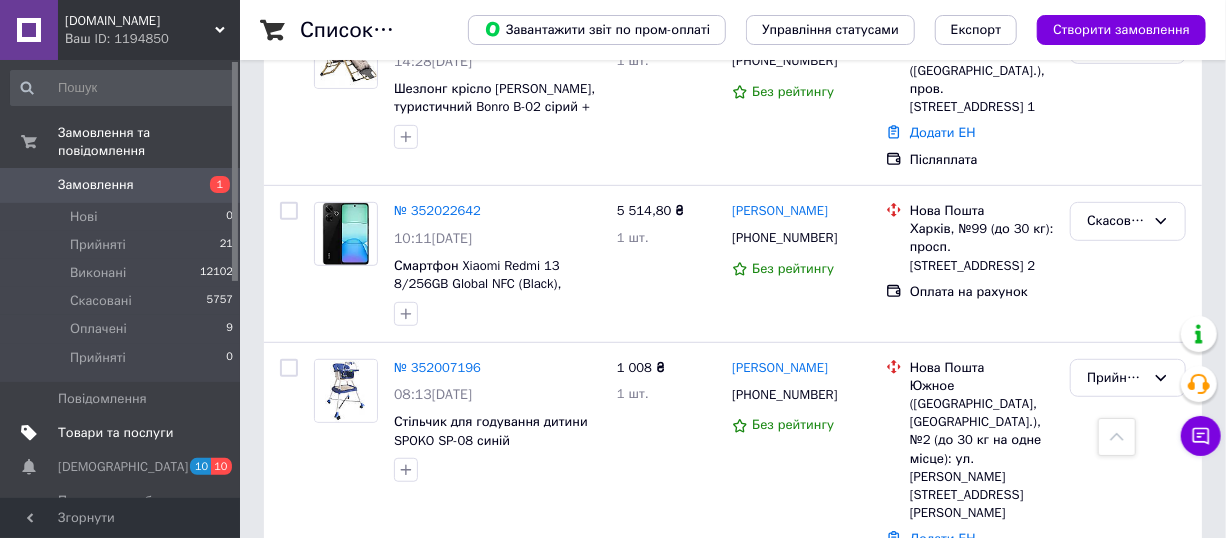 click on "Товари та послуги" at bounding box center (115, 433) 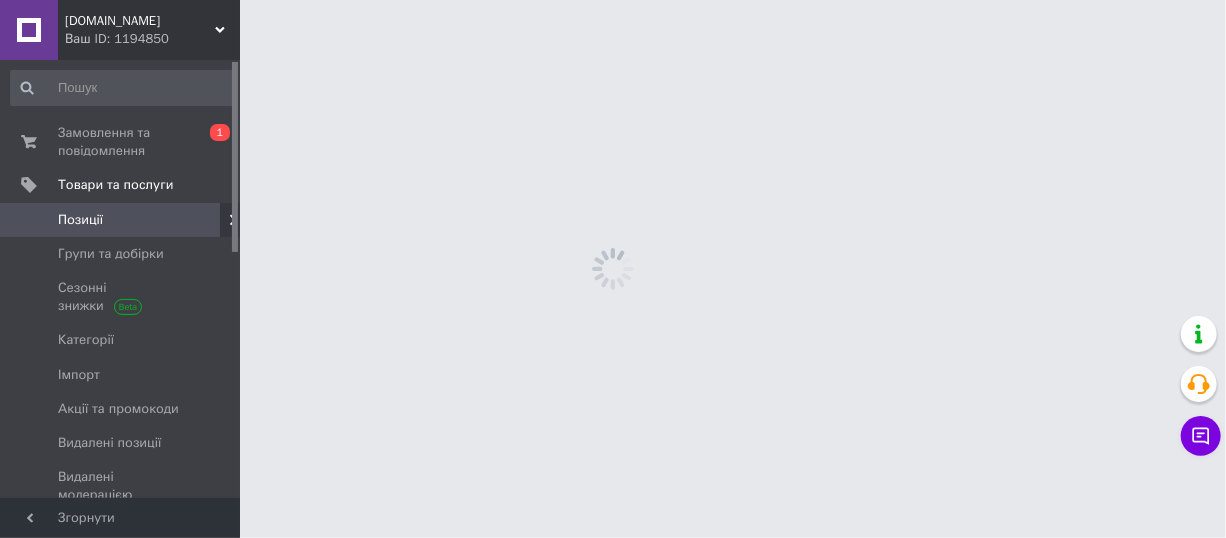 scroll, scrollTop: 0, scrollLeft: 0, axis: both 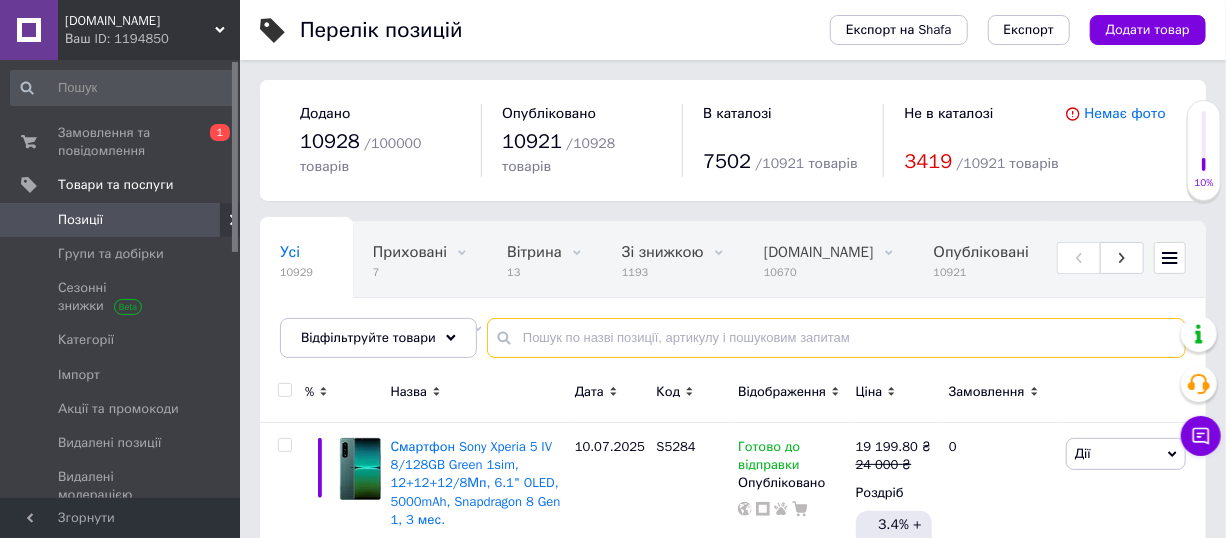 click at bounding box center [836, 338] 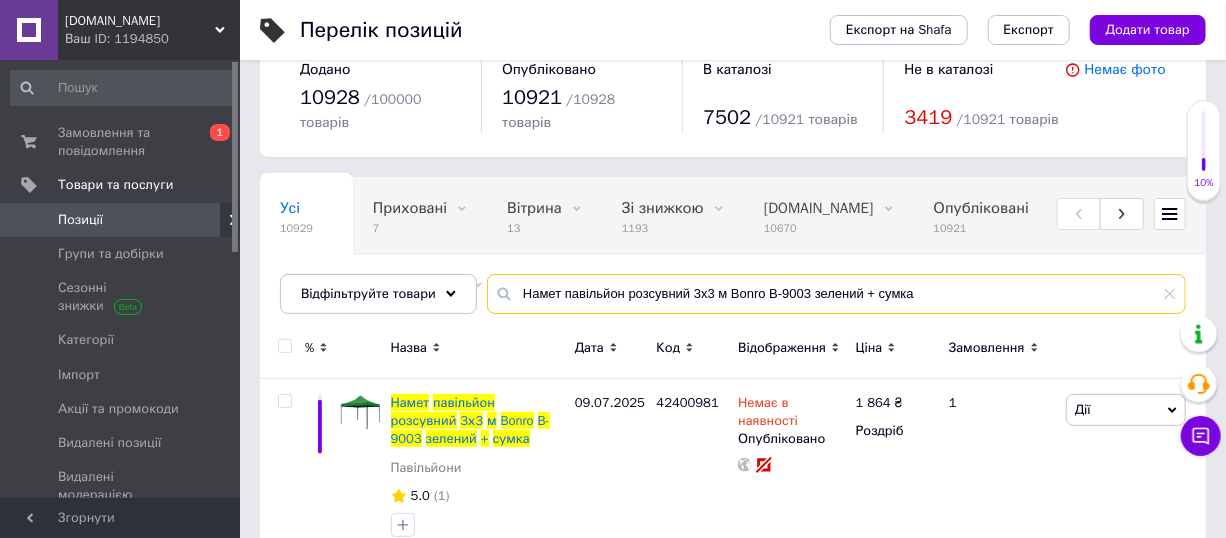scroll, scrollTop: 68, scrollLeft: 0, axis: vertical 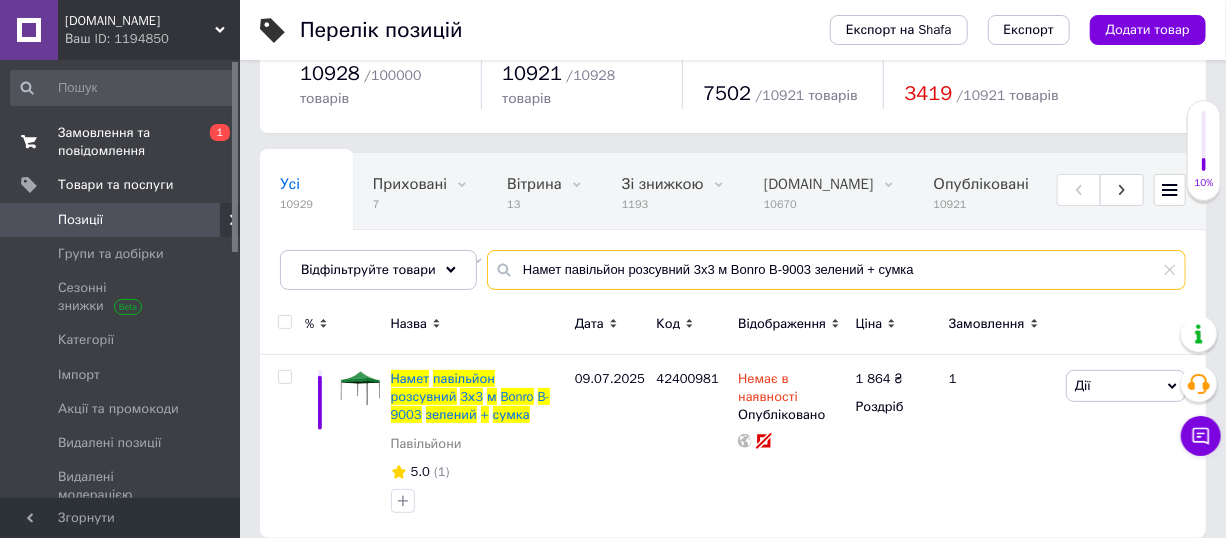 type on "Намет павільйон розсувний 3х3 м Bonro B-9003 зелений + сумка" 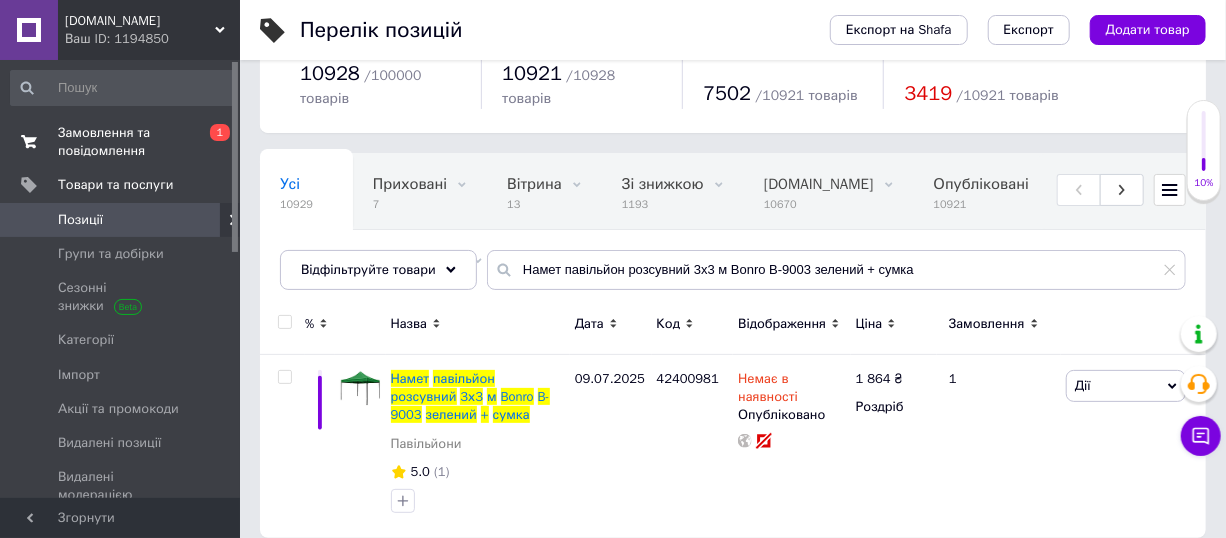 click on "Замовлення та повідомлення" at bounding box center (121, 142) 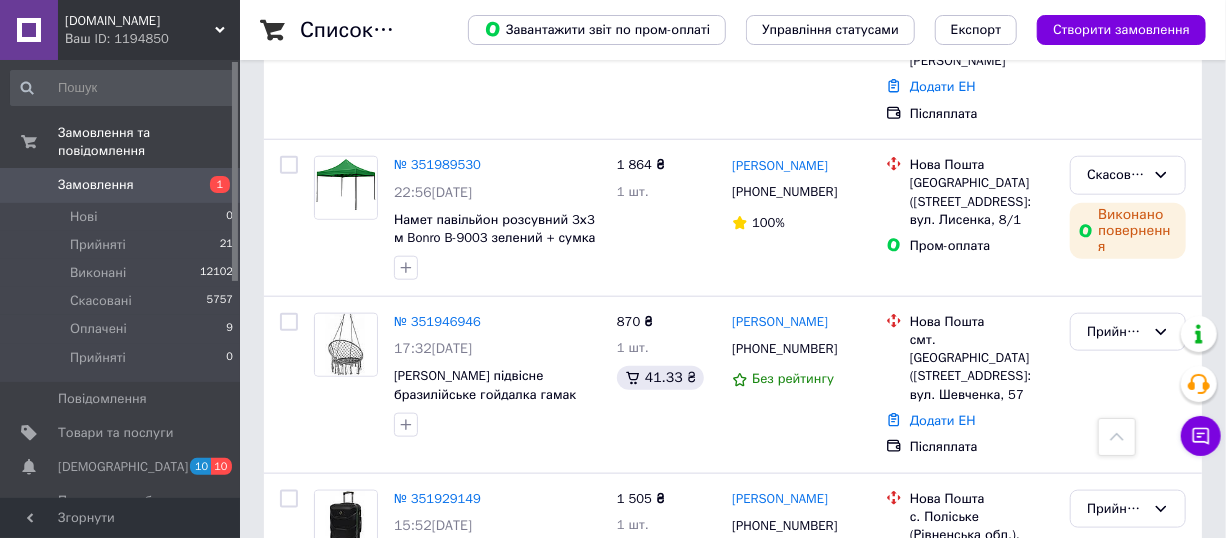 scroll, scrollTop: 818, scrollLeft: 0, axis: vertical 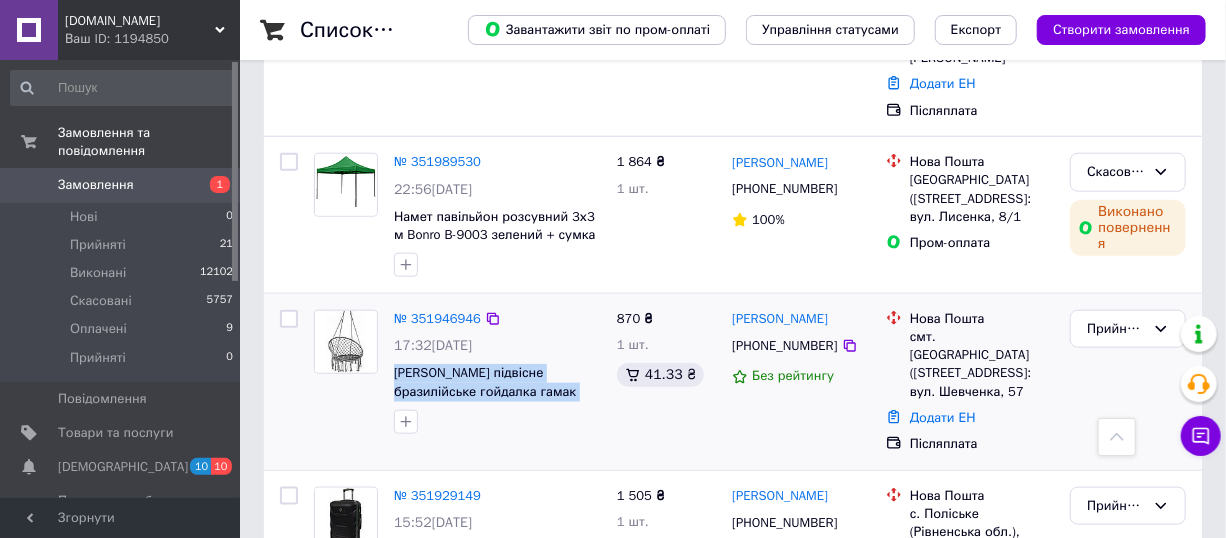drag, startPoint x: 390, startPoint y: 294, endPoint x: 596, endPoint y: 320, distance: 207.6343 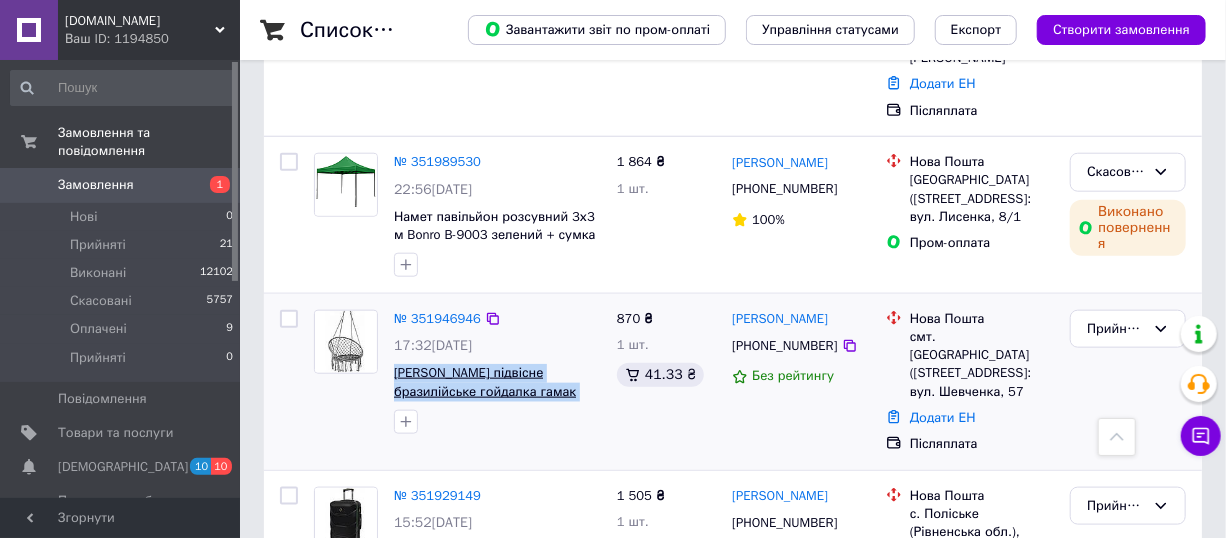 copy on "Крісло підвісне бразилійське гойдалка гамак Bonro B-092 сірий" 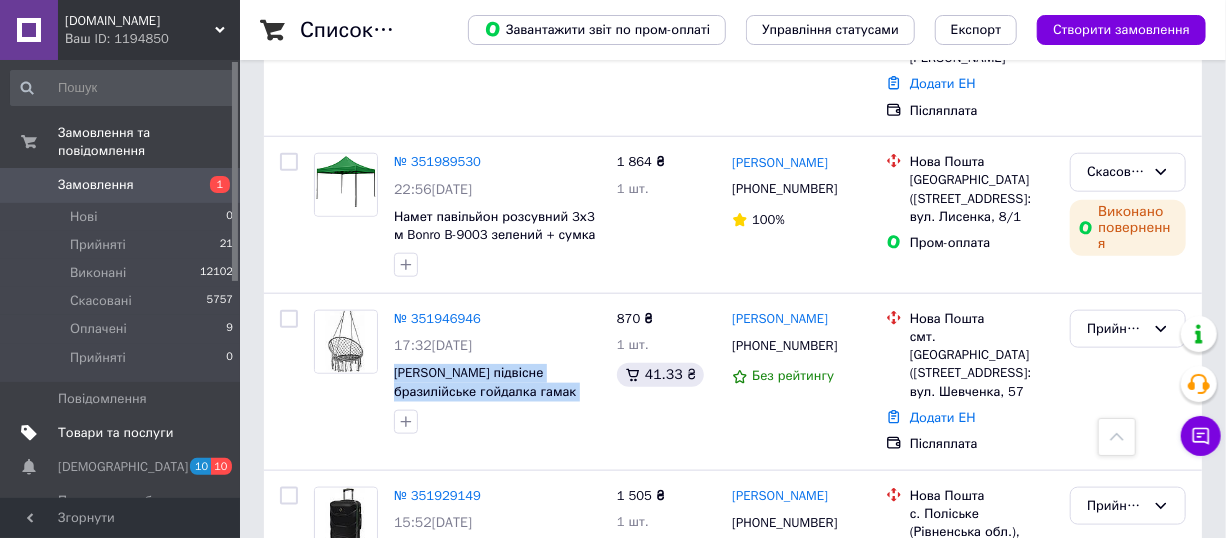 click on "Товари та послуги" at bounding box center (115, 433) 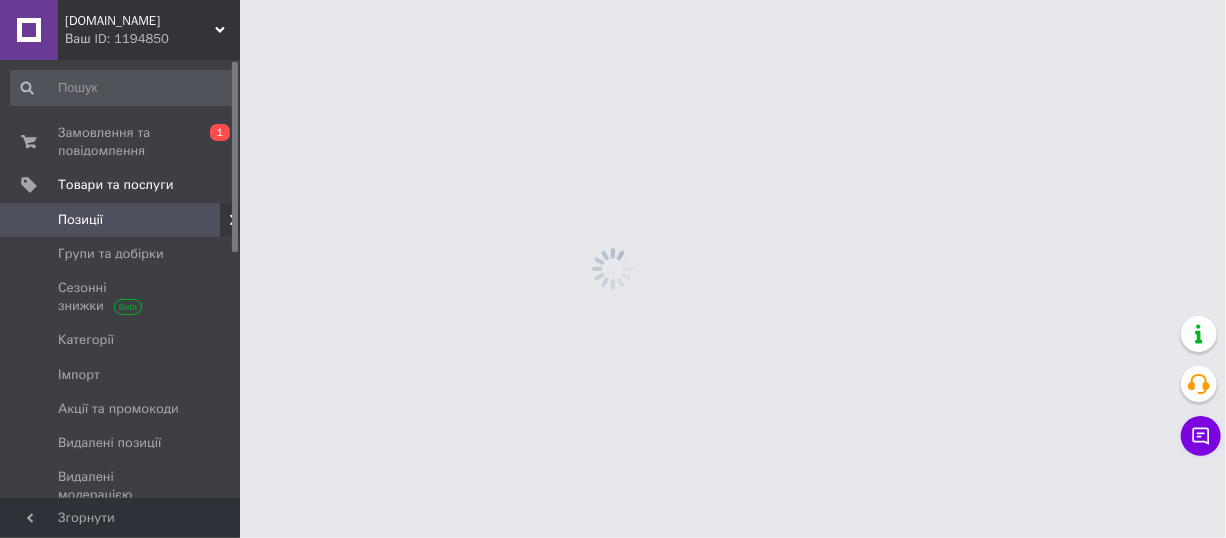 scroll, scrollTop: 0, scrollLeft: 0, axis: both 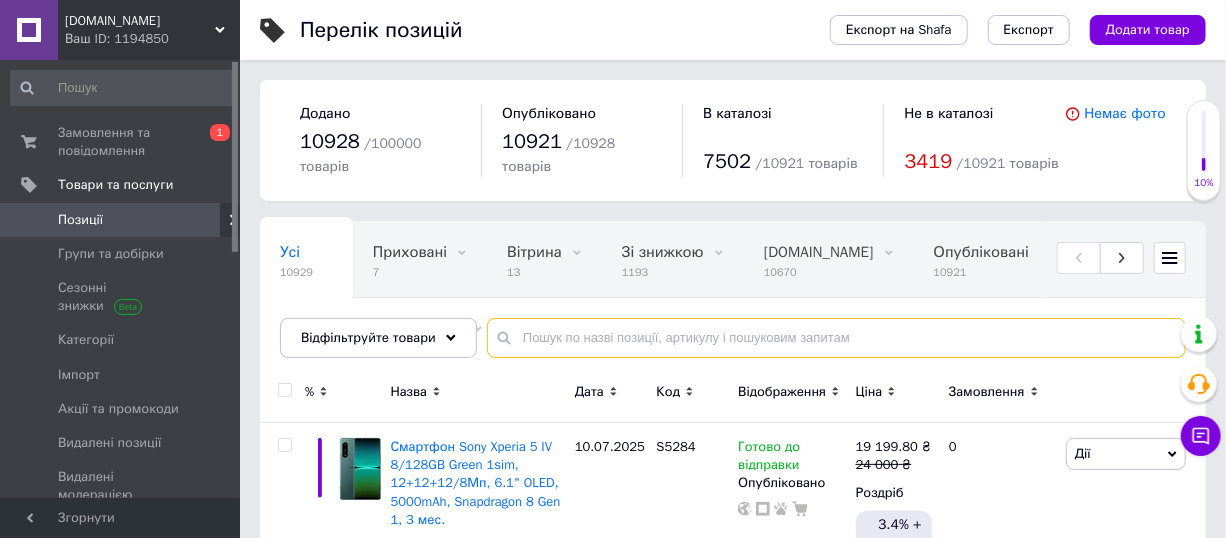 click at bounding box center [836, 338] 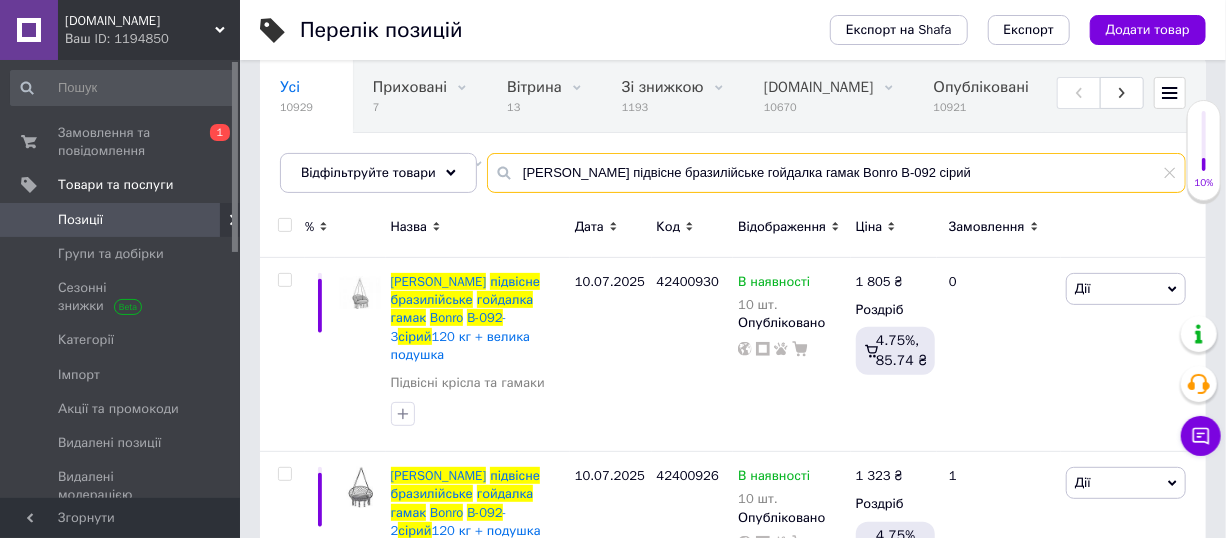scroll, scrollTop: 181, scrollLeft: 0, axis: vertical 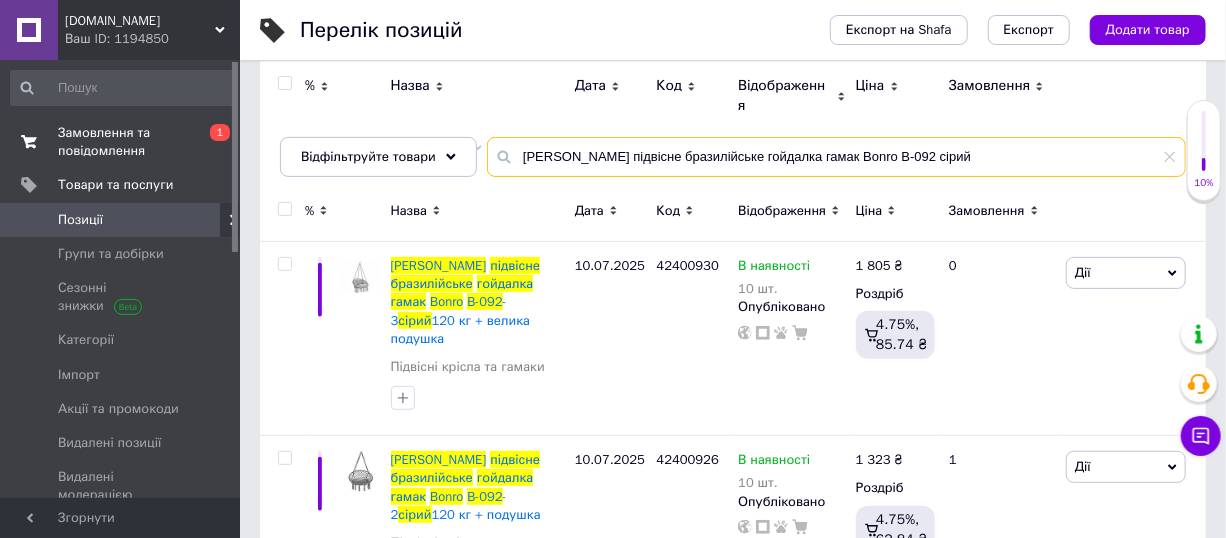 type on "Крісло підвісне бразилійське гойдалка гамак Bonro B-092 сірий" 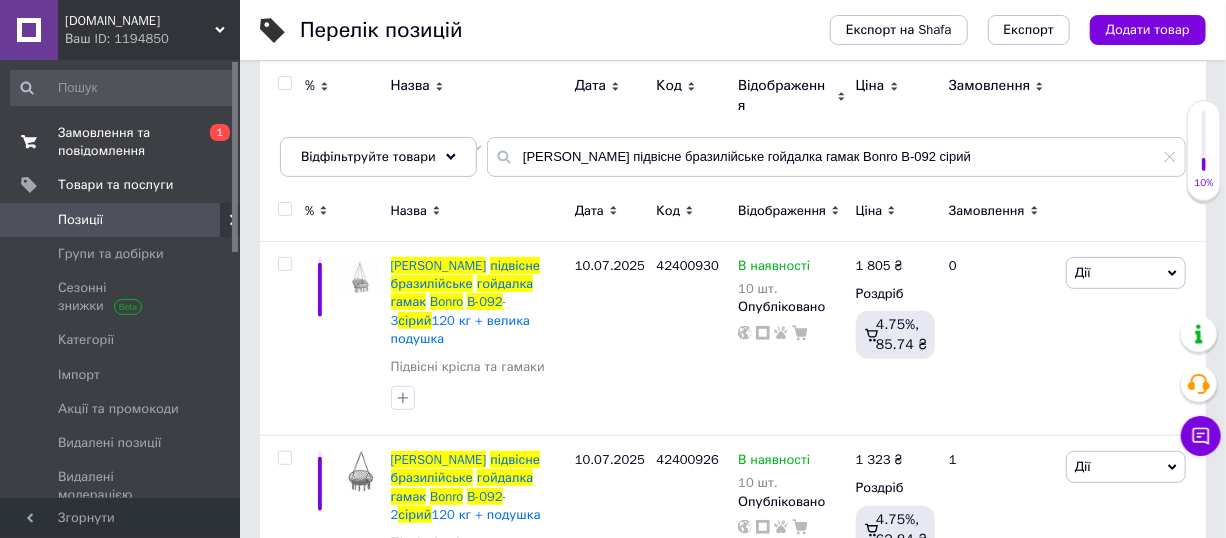 click on "Замовлення та повідомлення" at bounding box center [121, 142] 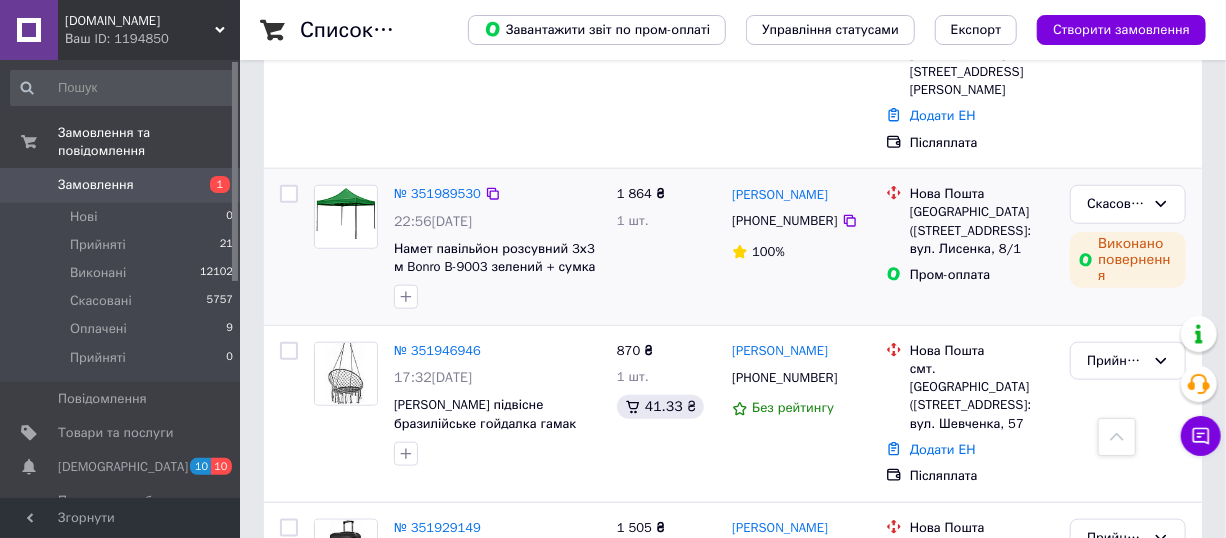 scroll, scrollTop: 818, scrollLeft: 0, axis: vertical 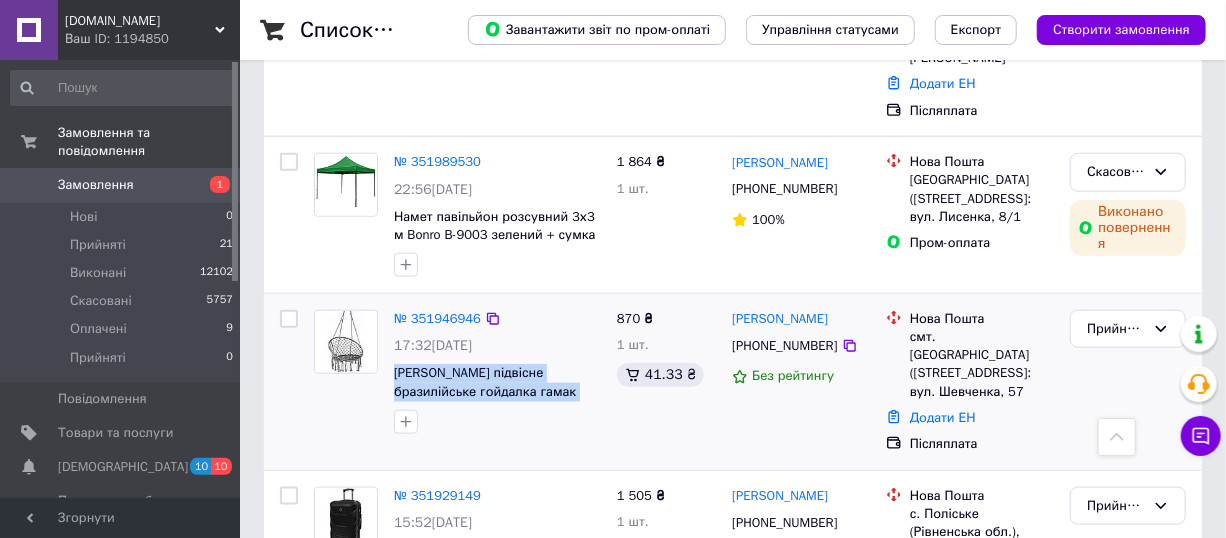drag, startPoint x: 390, startPoint y: 293, endPoint x: 604, endPoint y: 330, distance: 217.17505 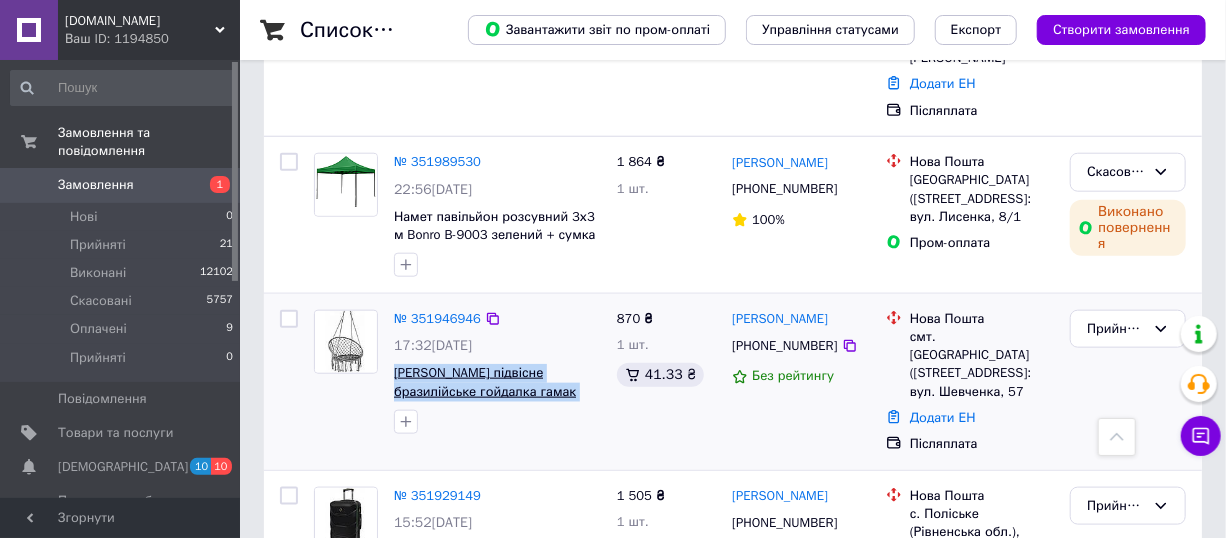 copy on "Крісло підвісне бразилійське гойдалка гамак Bonro B-092 сірий 120 кг" 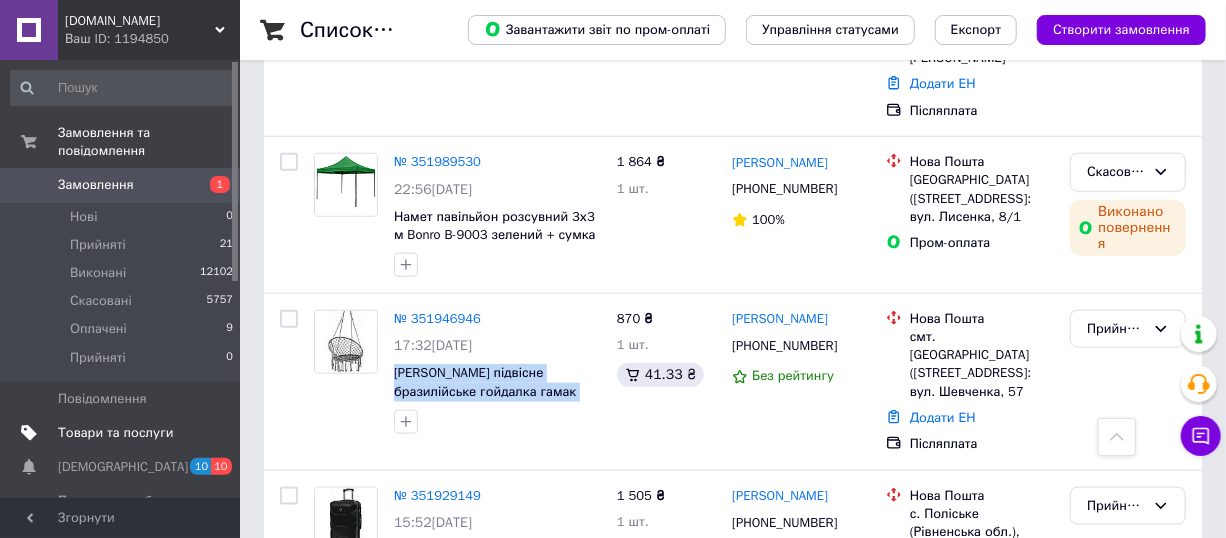 click on "Товари та послуги" at bounding box center (115, 433) 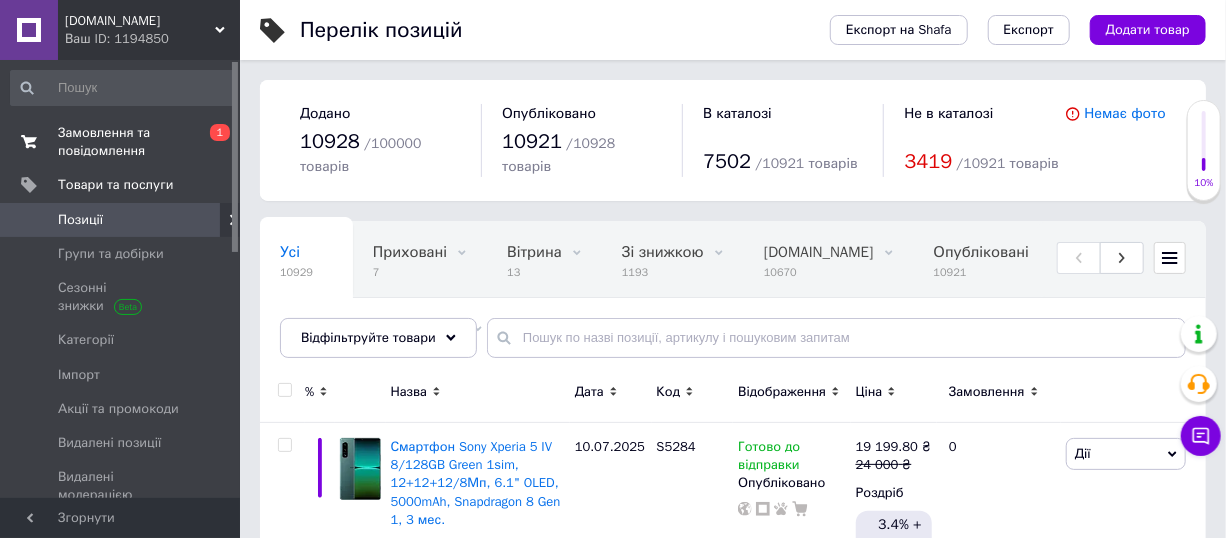 click on "Замовлення та повідомлення" at bounding box center (121, 142) 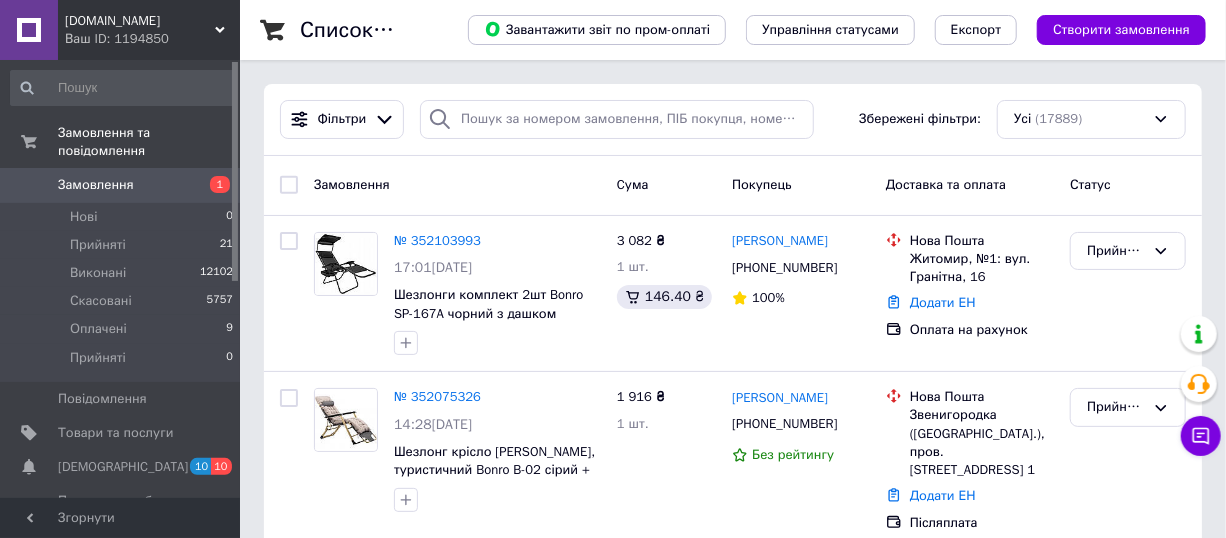 click on "Замовлення 1" at bounding box center (122, 185) 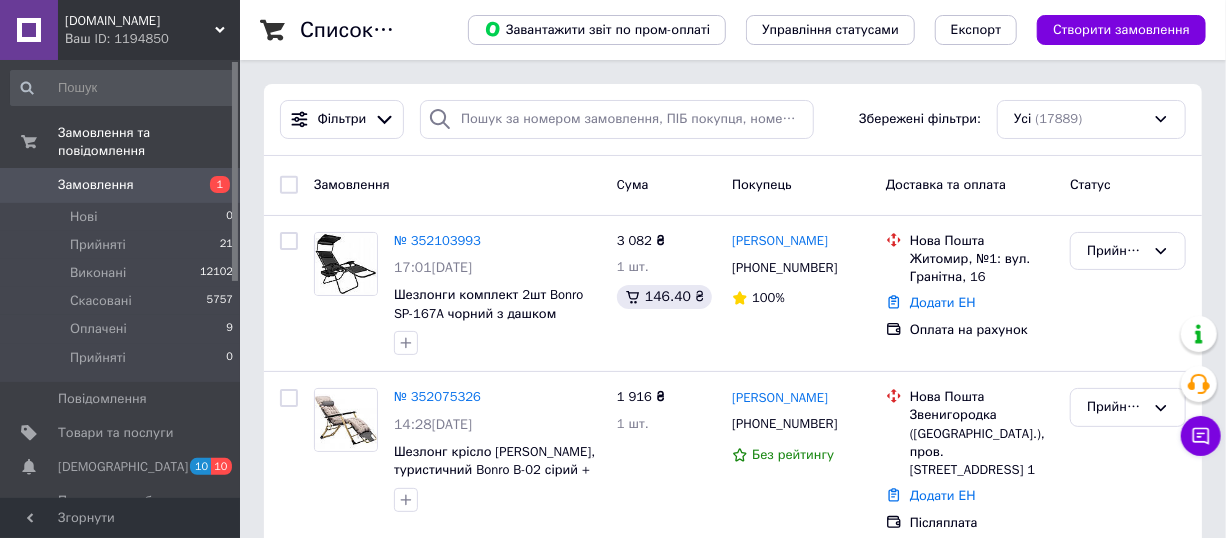 drag, startPoint x: 215, startPoint y: 26, endPoint x: 224, endPoint y: 71, distance: 45.891174 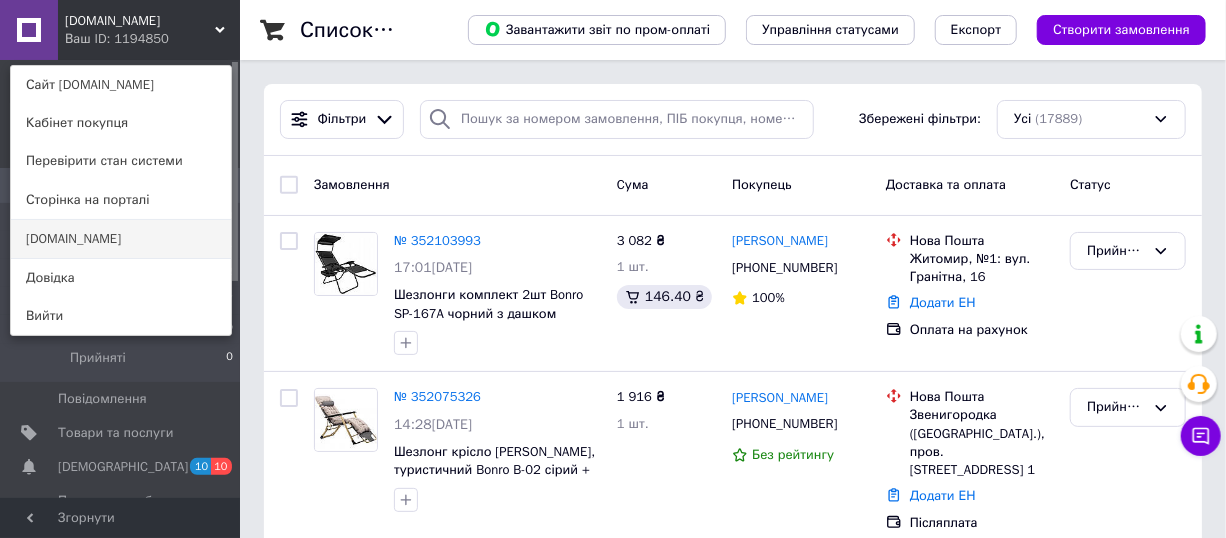click on "[DOMAIN_NAME]" at bounding box center (121, 239) 